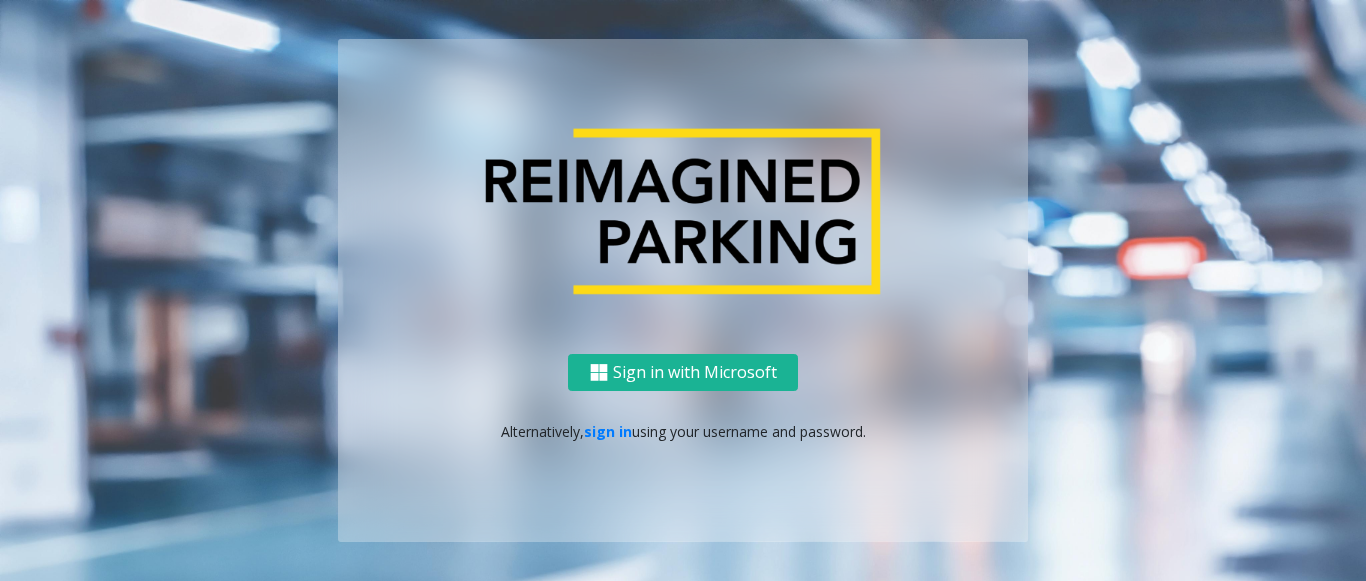 scroll, scrollTop: 0, scrollLeft: 0, axis: both 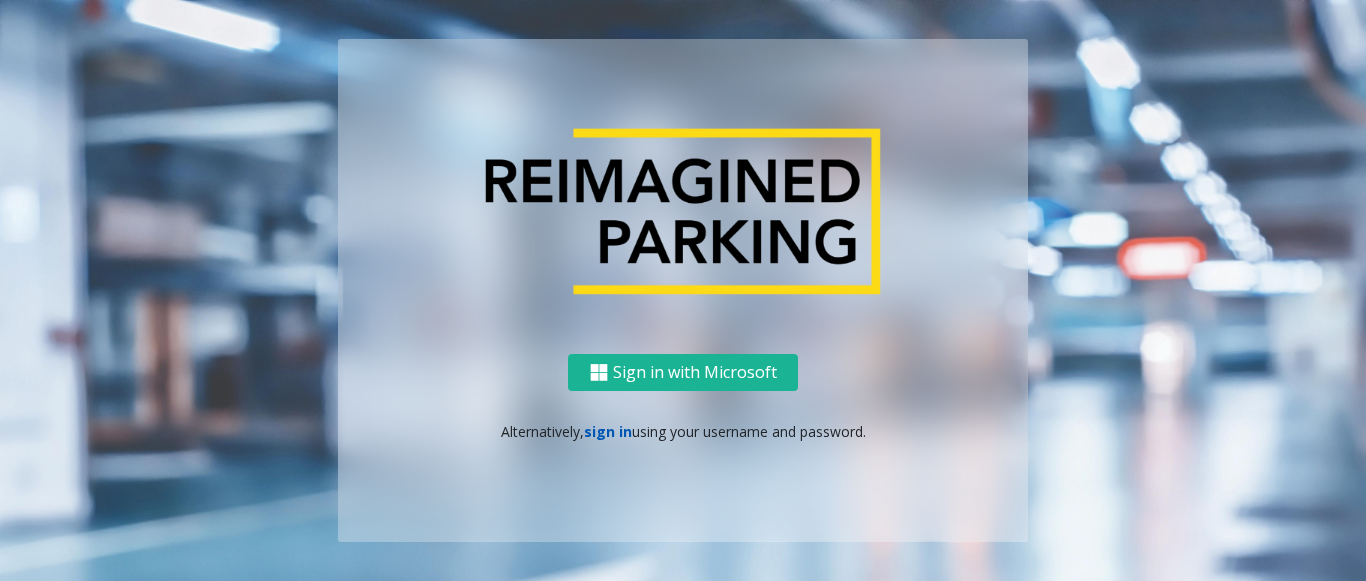 click on "sign in" 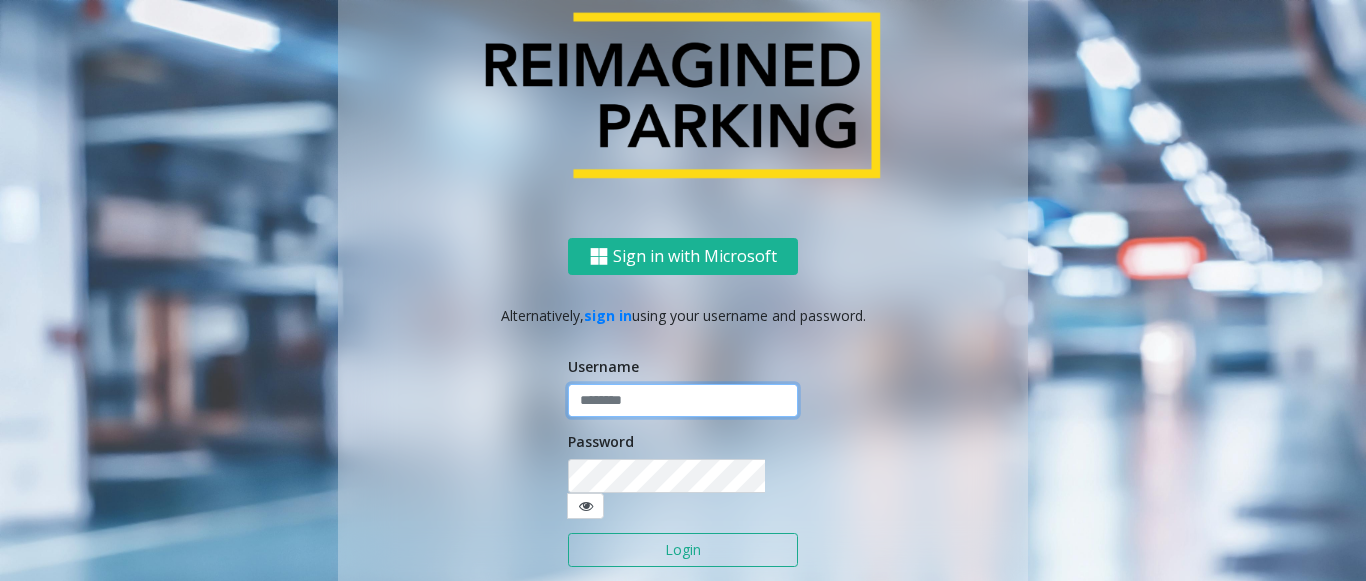 type on "**********" 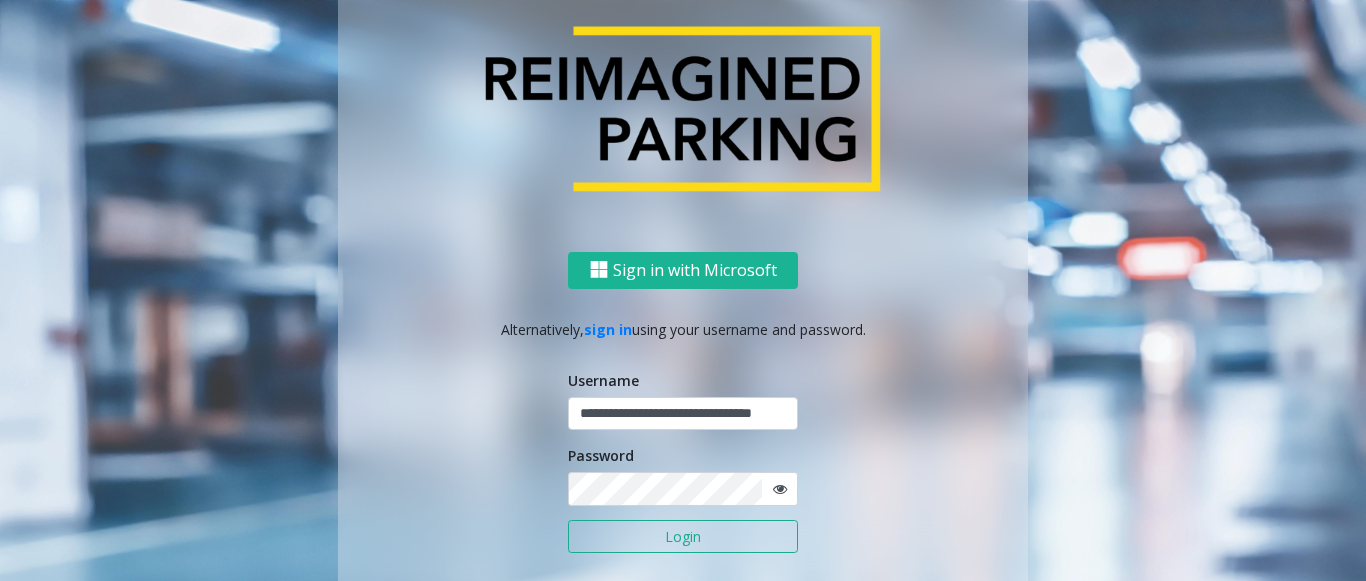 click on "Login" 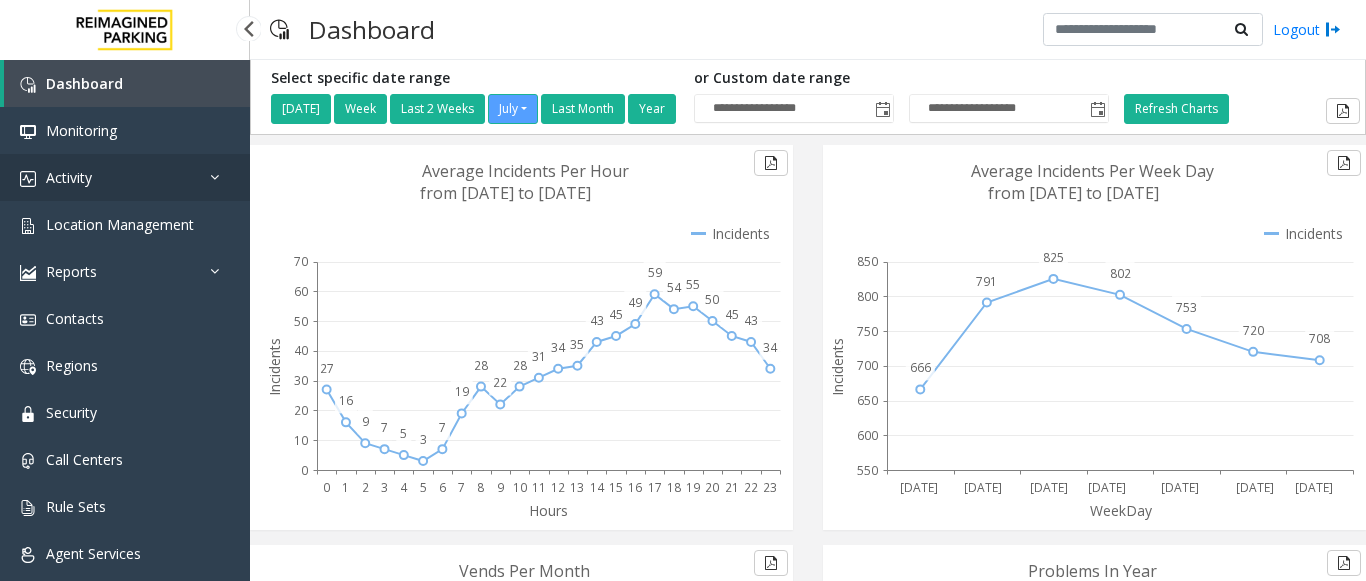 click on "Activity" at bounding box center (125, 177) 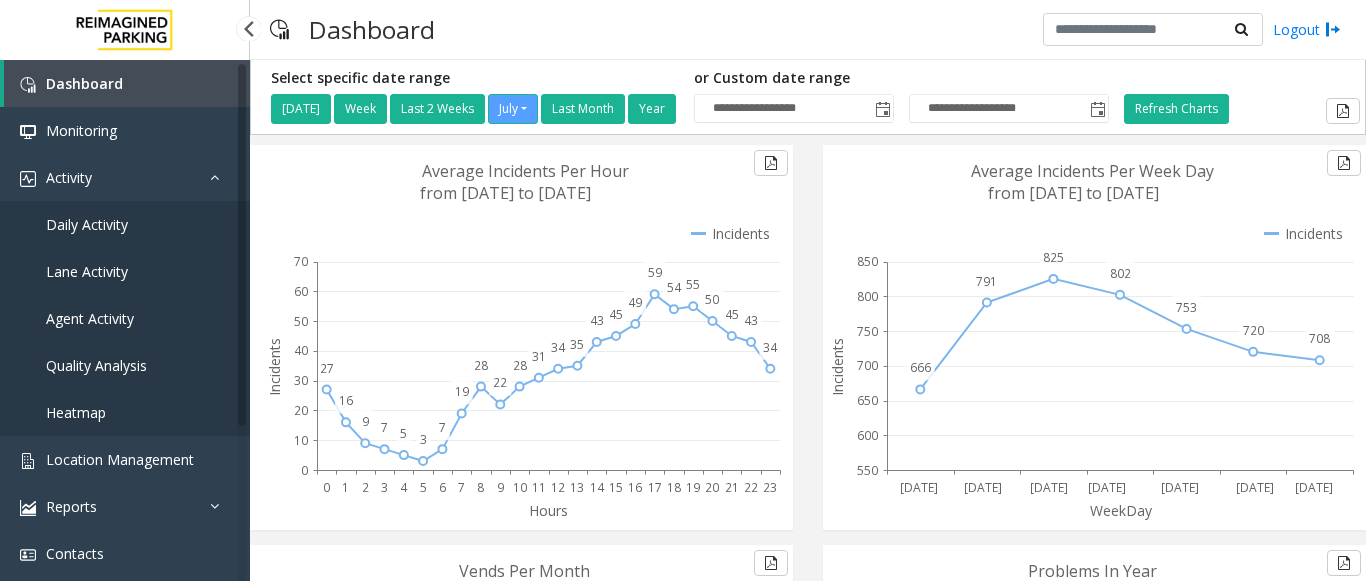click on "Agent Activity" at bounding box center (90, 318) 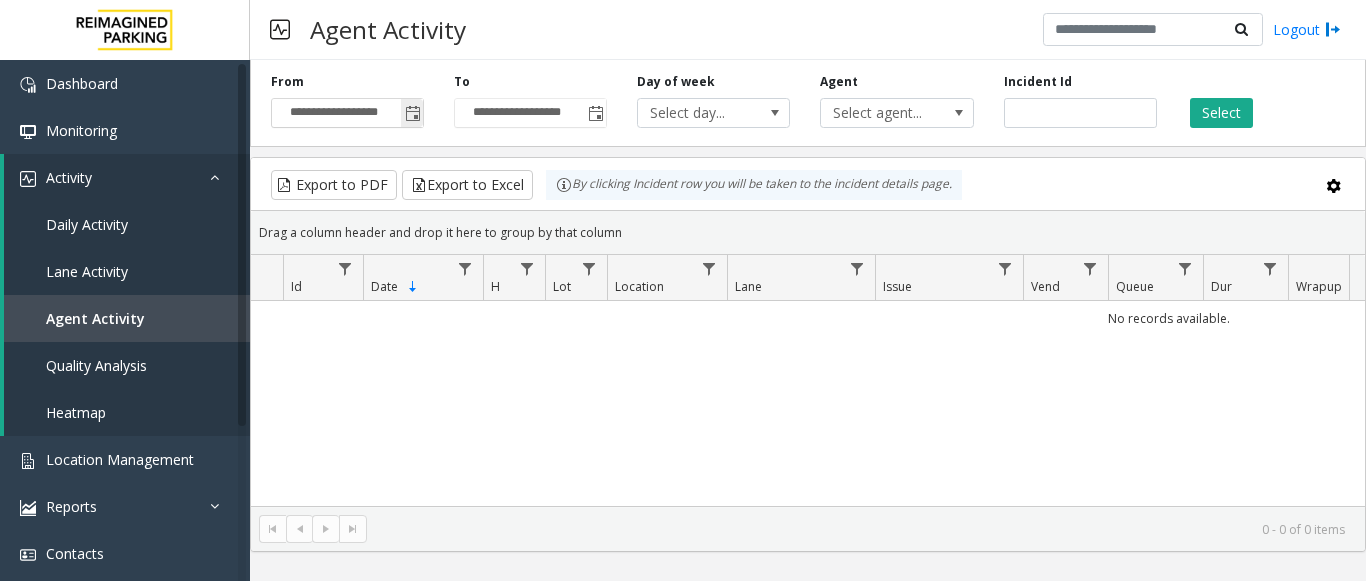 click 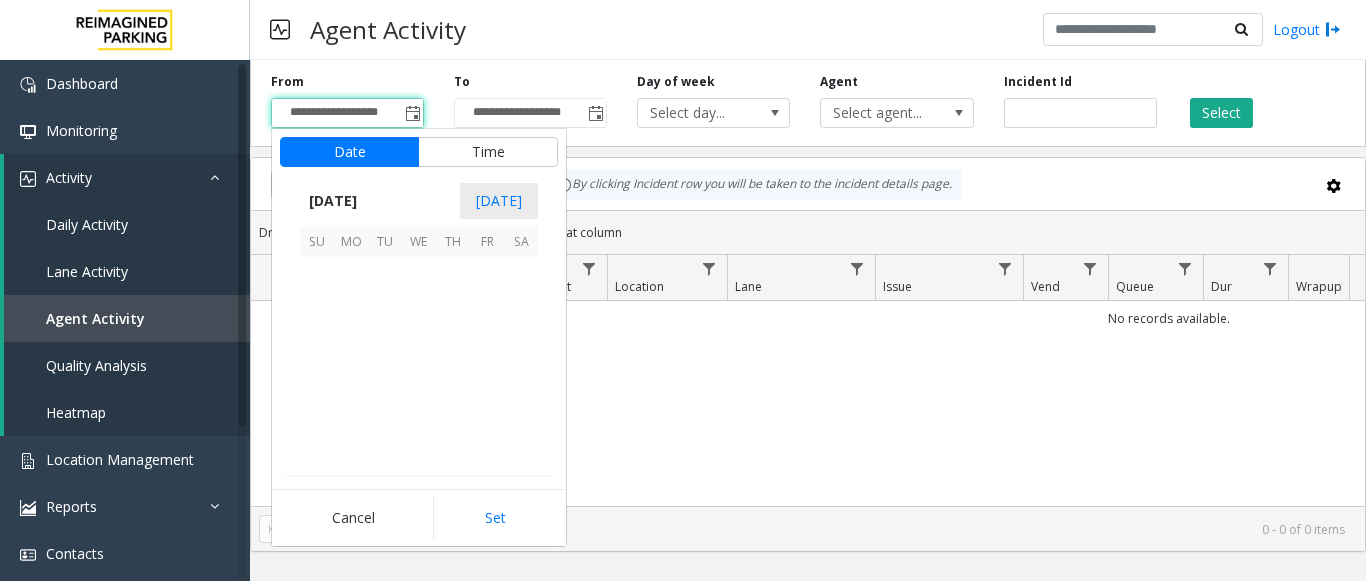 scroll, scrollTop: 358428, scrollLeft: 0, axis: vertical 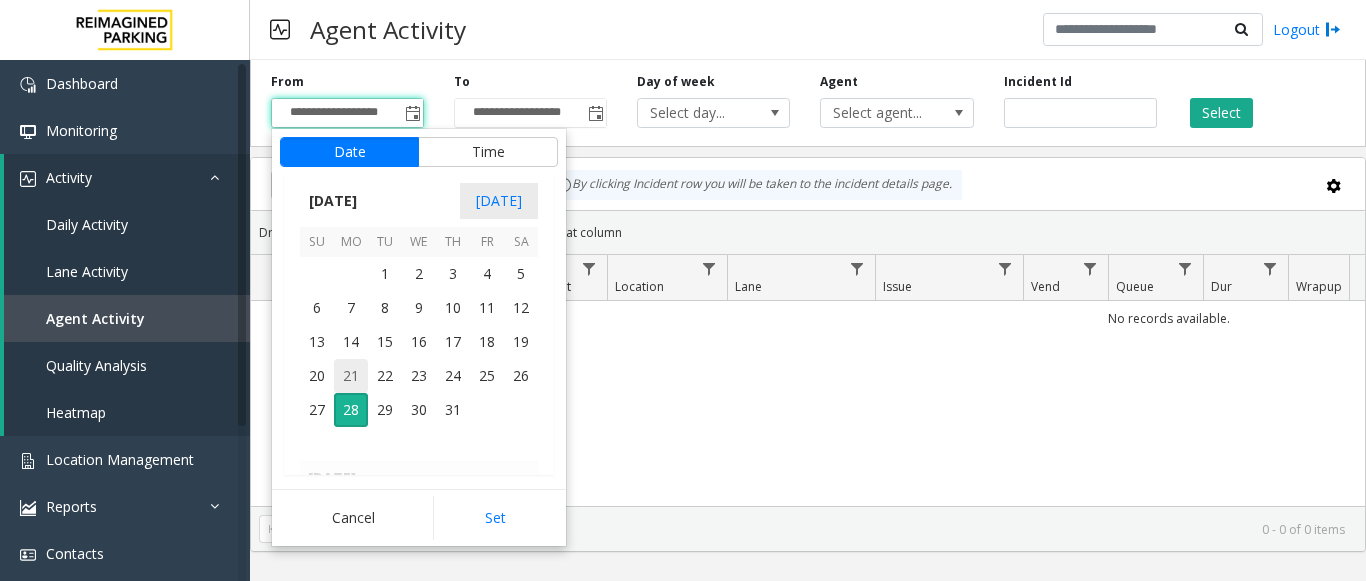 click on "21" at bounding box center (351, 376) 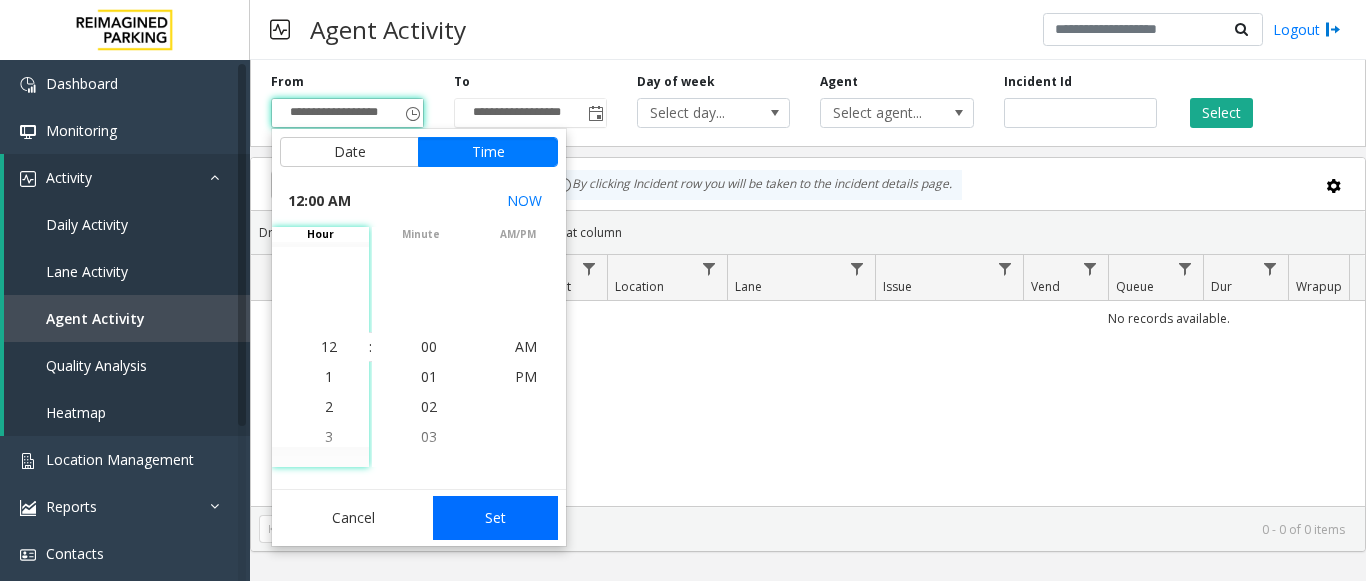 click on "Set" 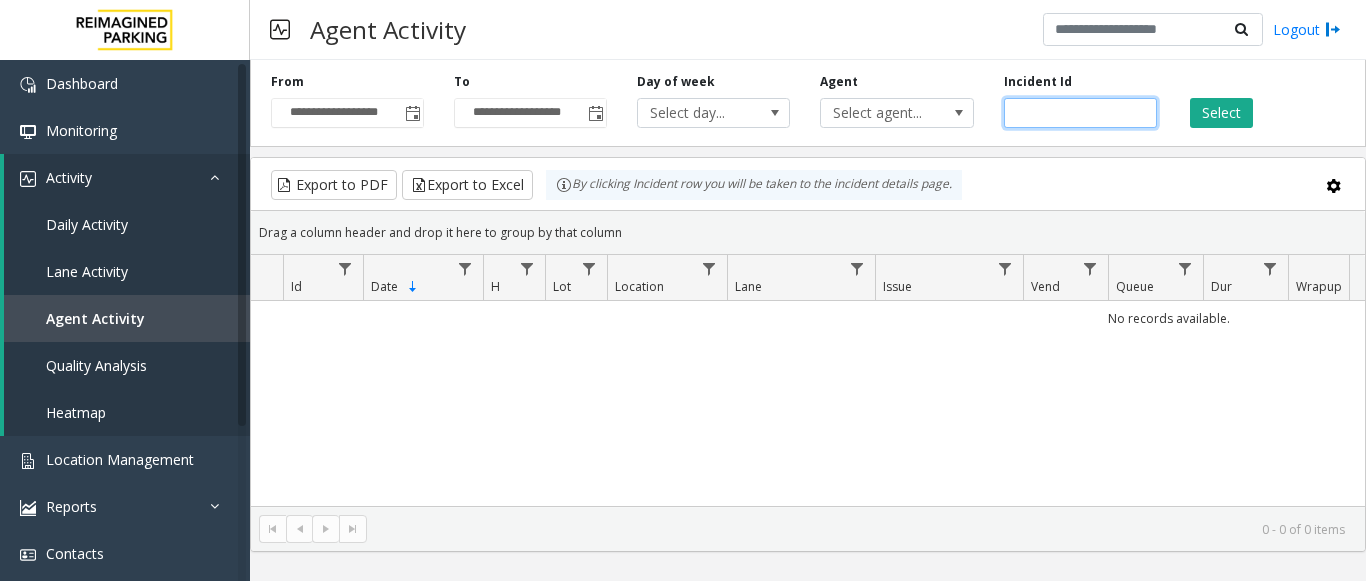 click 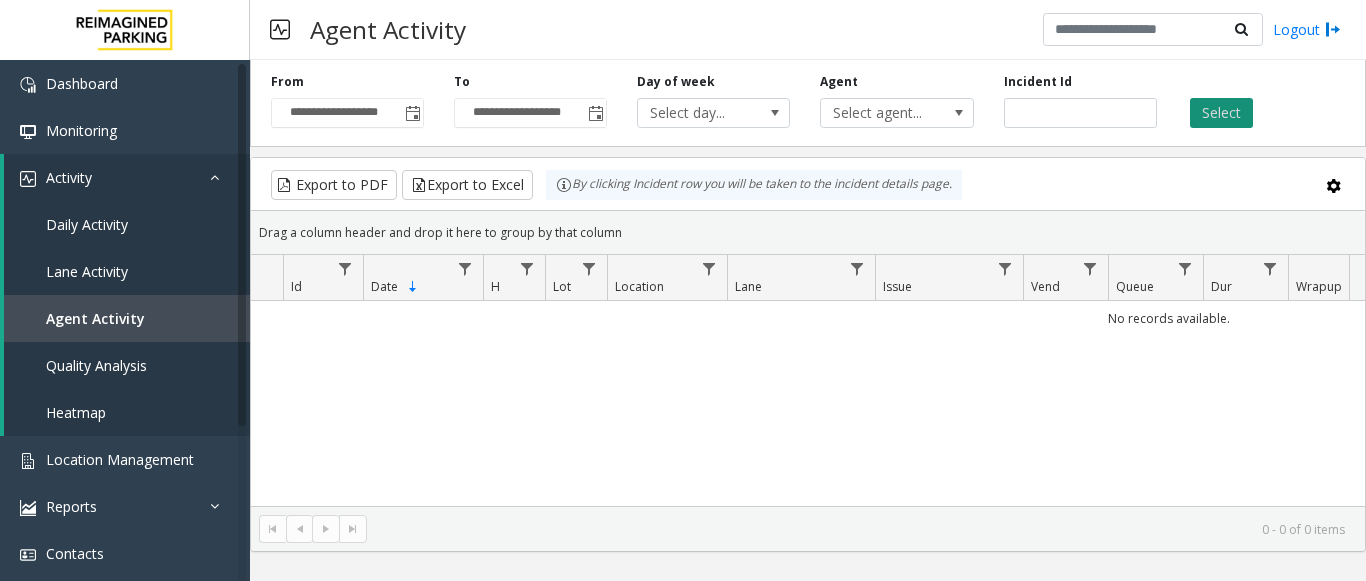 click on "Select" 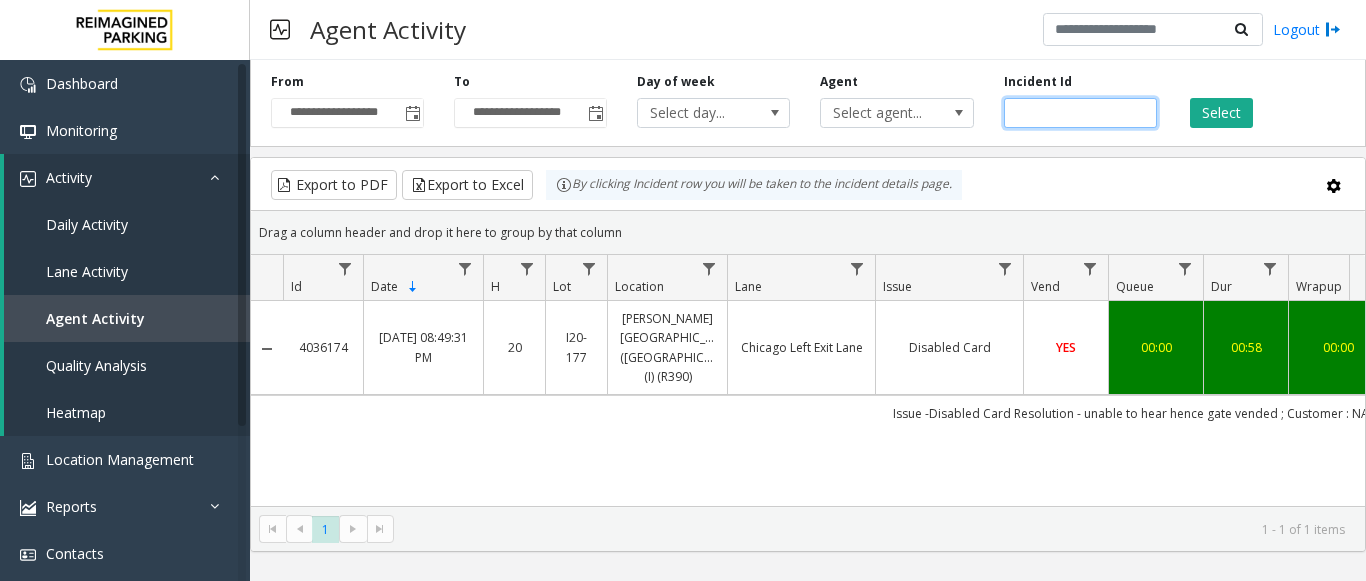 drag, startPoint x: 1118, startPoint y: 116, endPoint x: 695, endPoint y: 142, distance: 423.7983 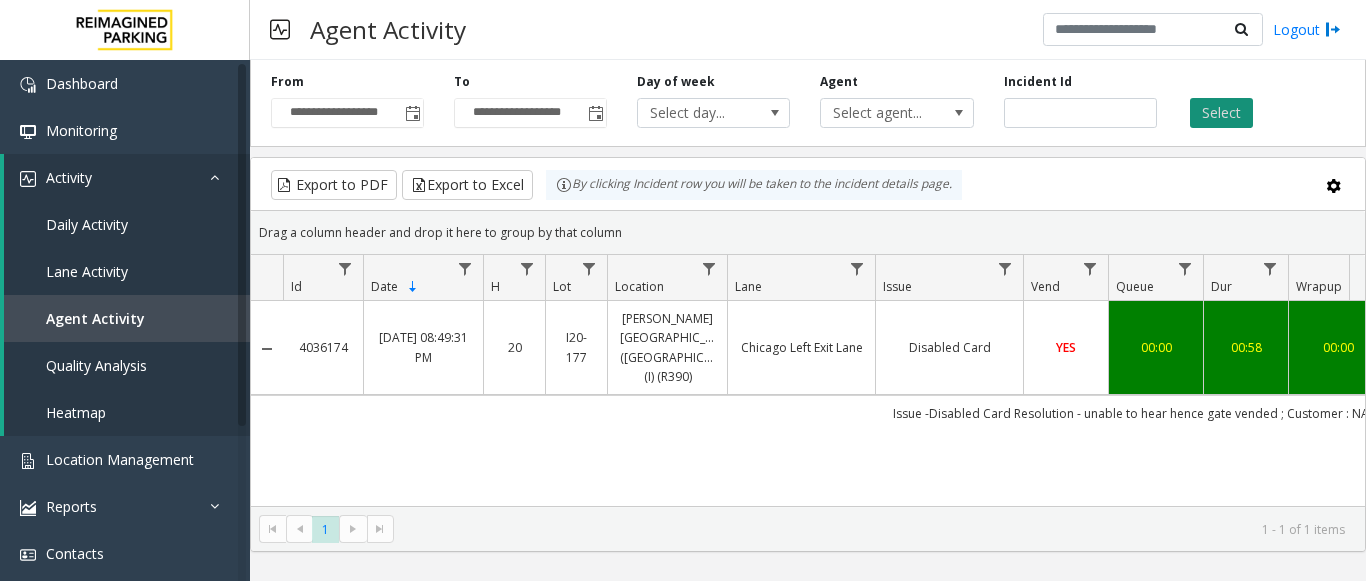 click on "Select" 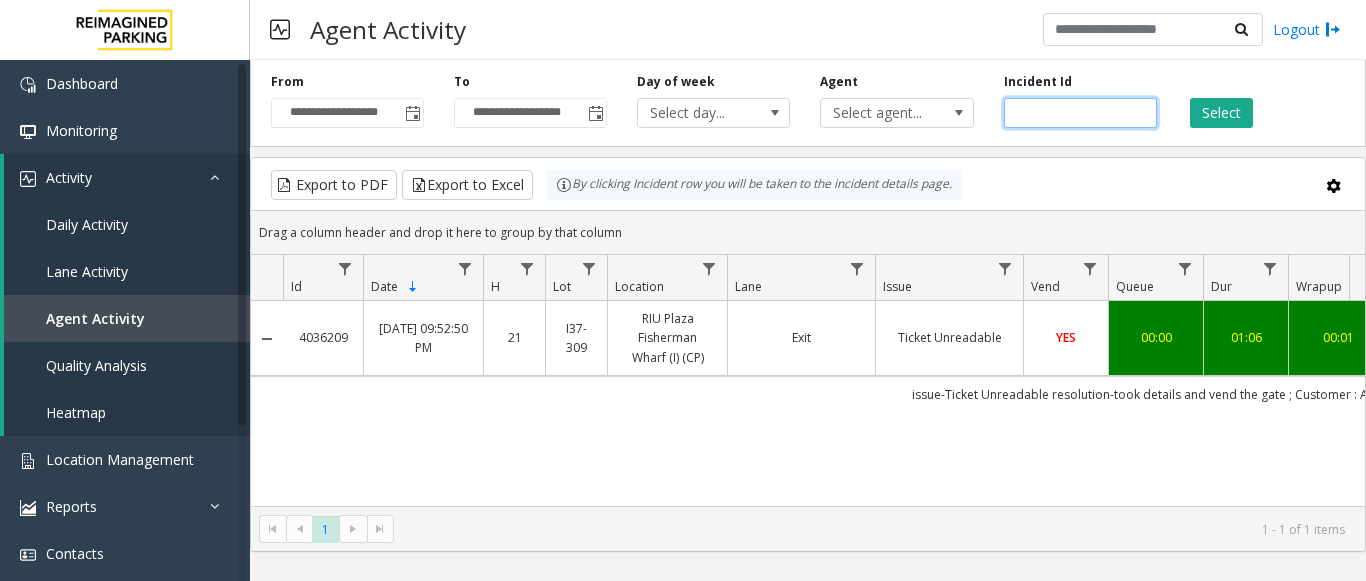 drag, startPoint x: 1086, startPoint y: 111, endPoint x: 828, endPoint y: 145, distance: 260.23065 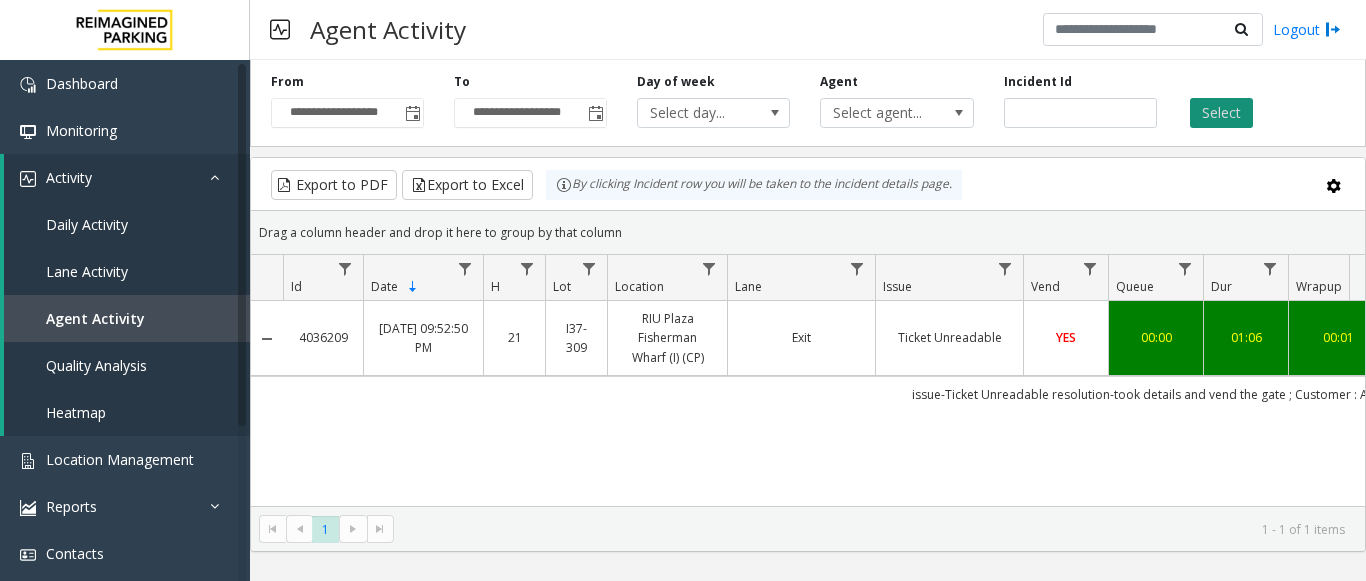 click on "Select" 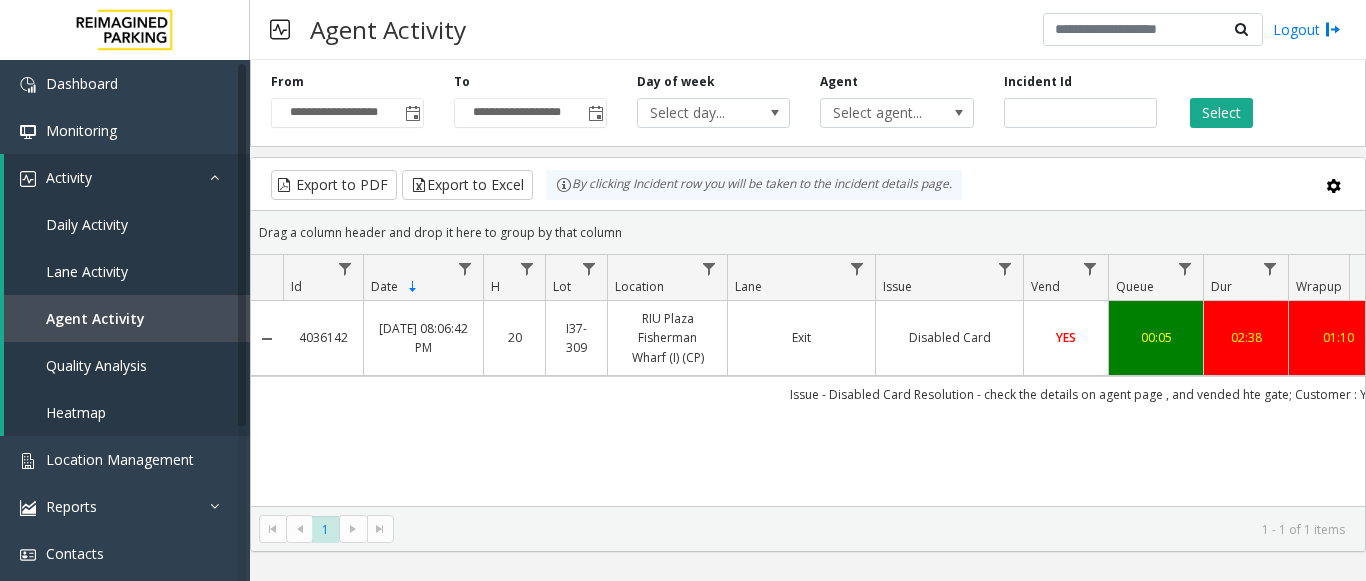 scroll, scrollTop: 0, scrollLeft: 106, axis: horizontal 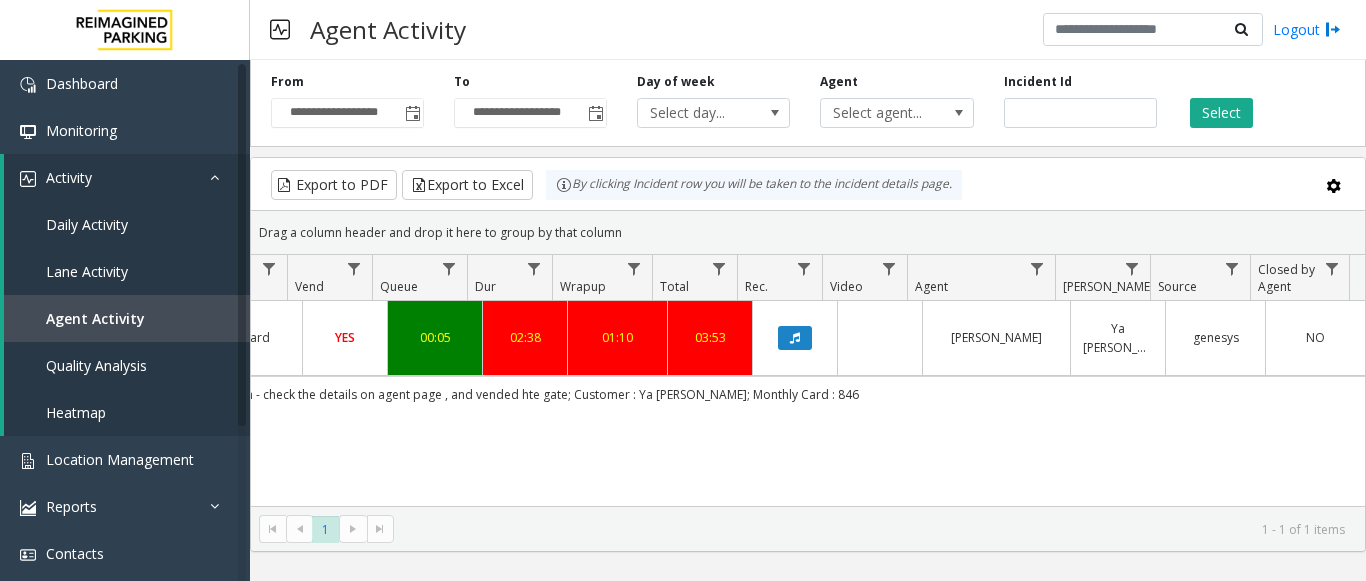 drag, startPoint x: 825, startPoint y: 445, endPoint x: 1425, endPoint y: 445, distance: 600 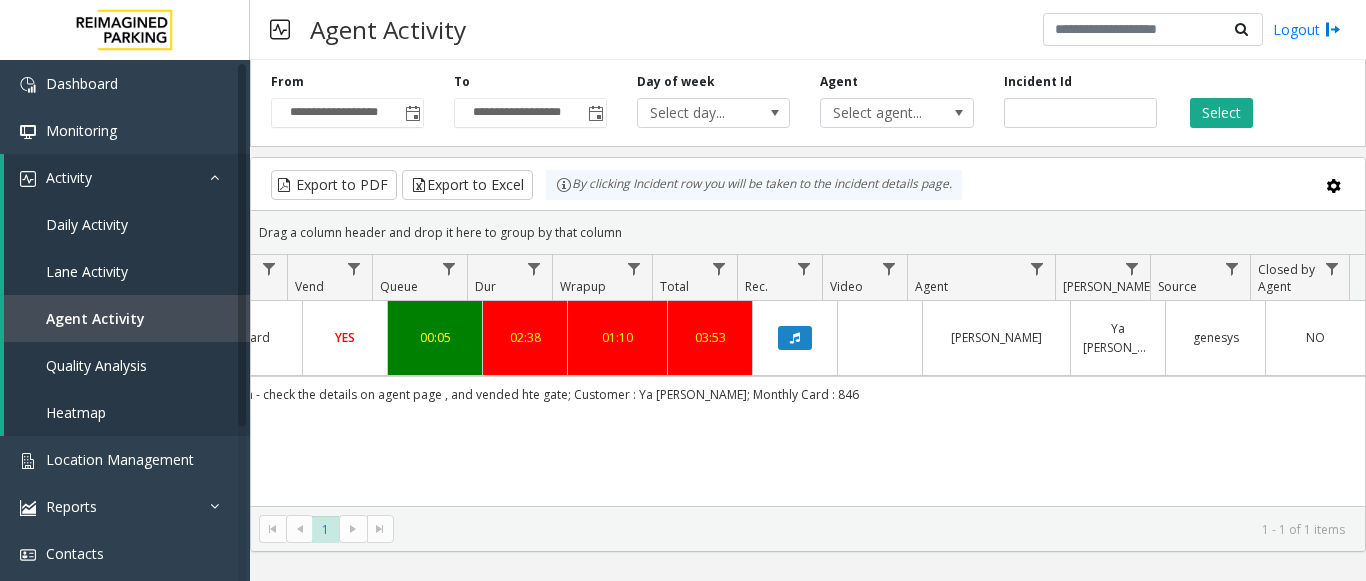 click on "4036142   [DATE] 08:06:42 PM
20   I37-[GEOGRAPHIC_DATA] (I) (CP)   Exit   Disabled Card   YES   00:05   02:38   01:10   03:53   [PERSON_NAME]   Ya [PERSON_NAME]   genesys   NO   Issue - Disabled Card
Resolution - check the details on agent page , and vended hte gate; Customer : Ya [PERSON_NAME]; Monthly Card : 846" 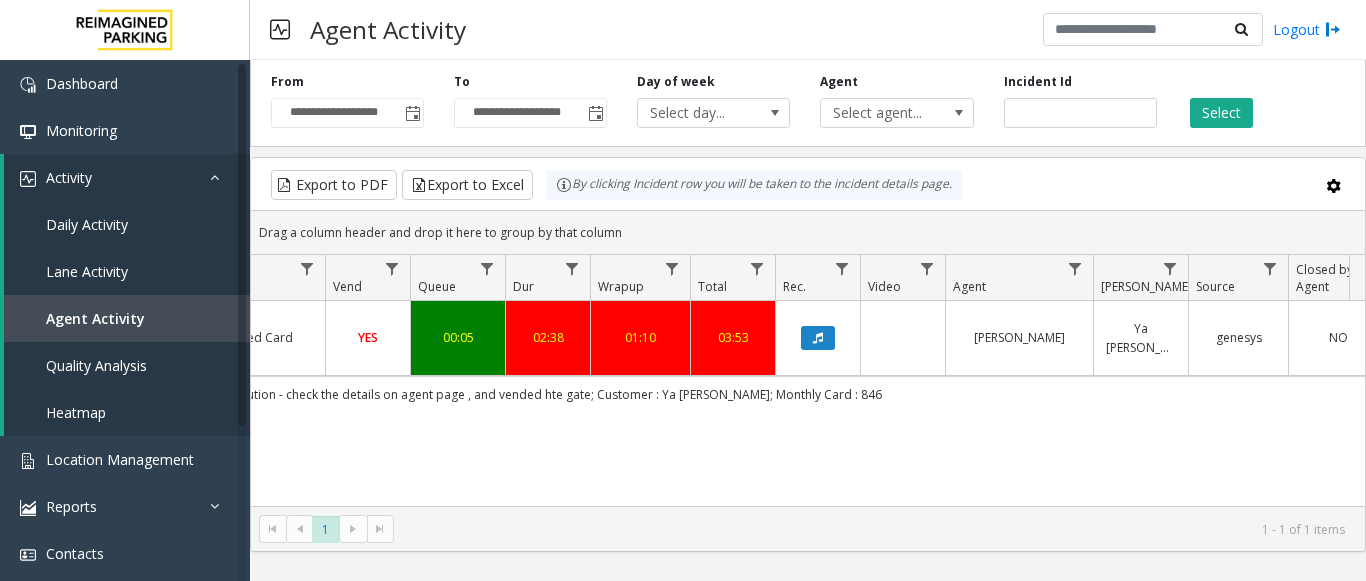 scroll, scrollTop: 0, scrollLeft: 696, axis: horizontal 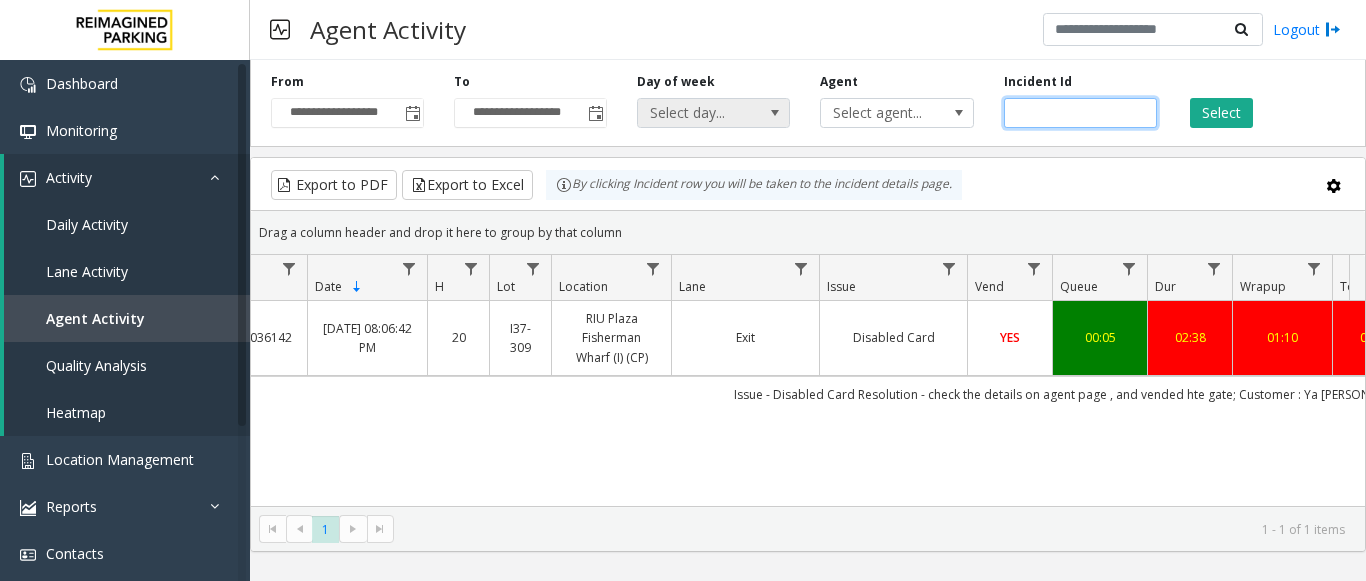 drag, startPoint x: 1095, startPoint y: 117, endPoint x: 782, endPoint y: 115, distance: 313.00638 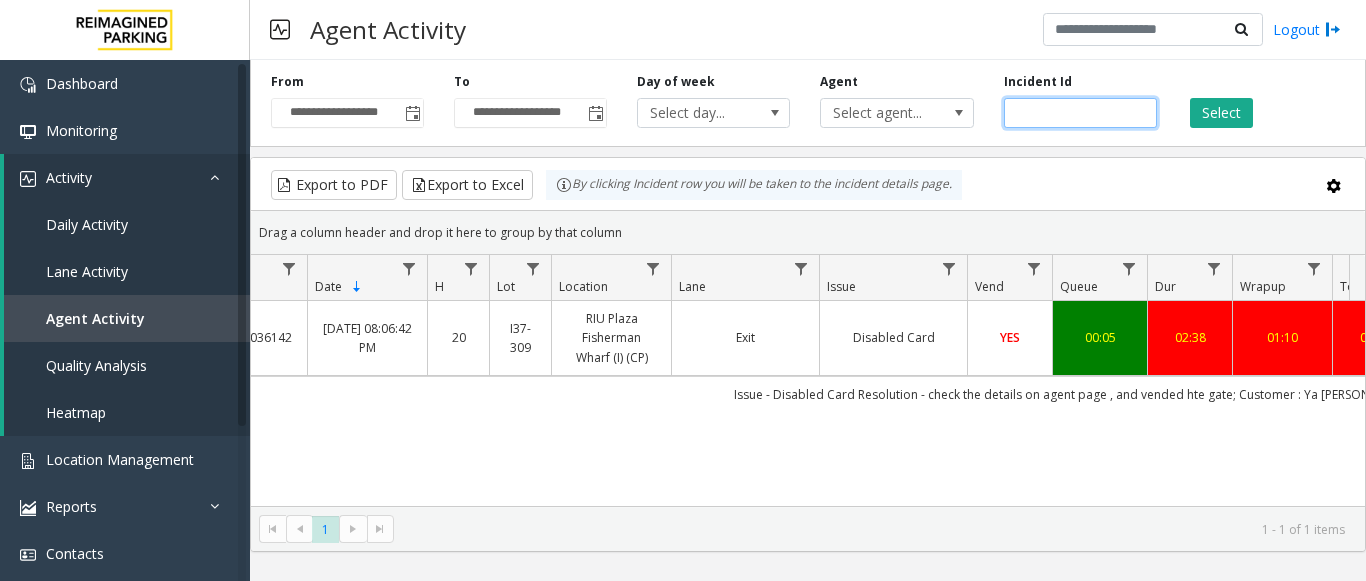 paste 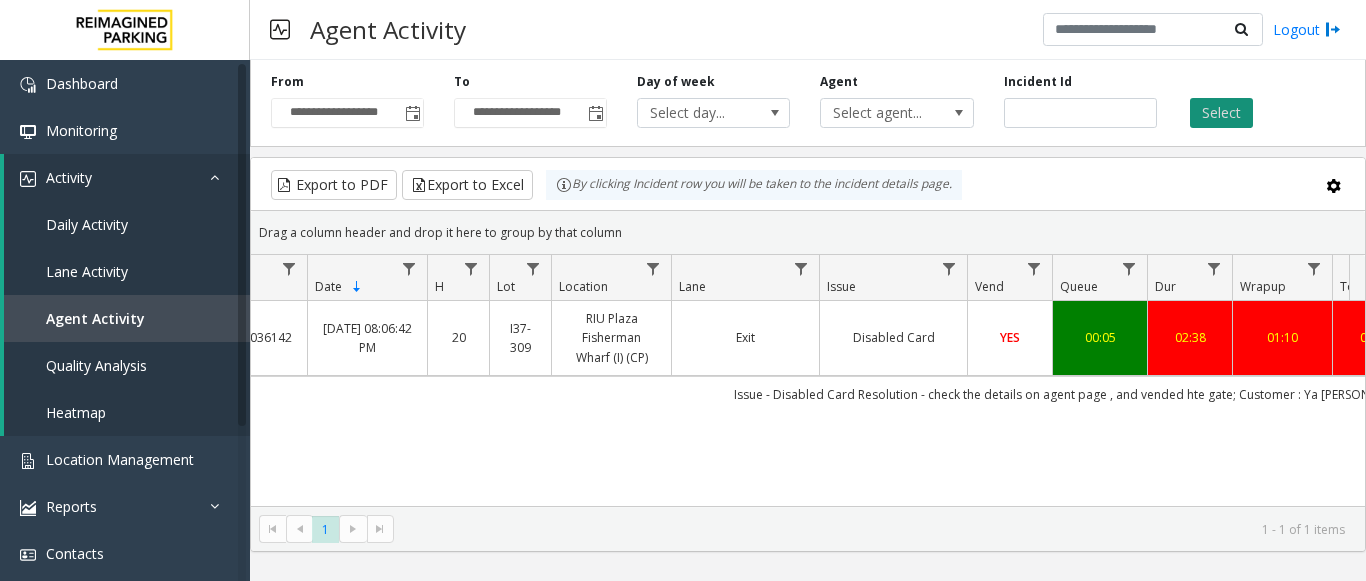 click on "Select" 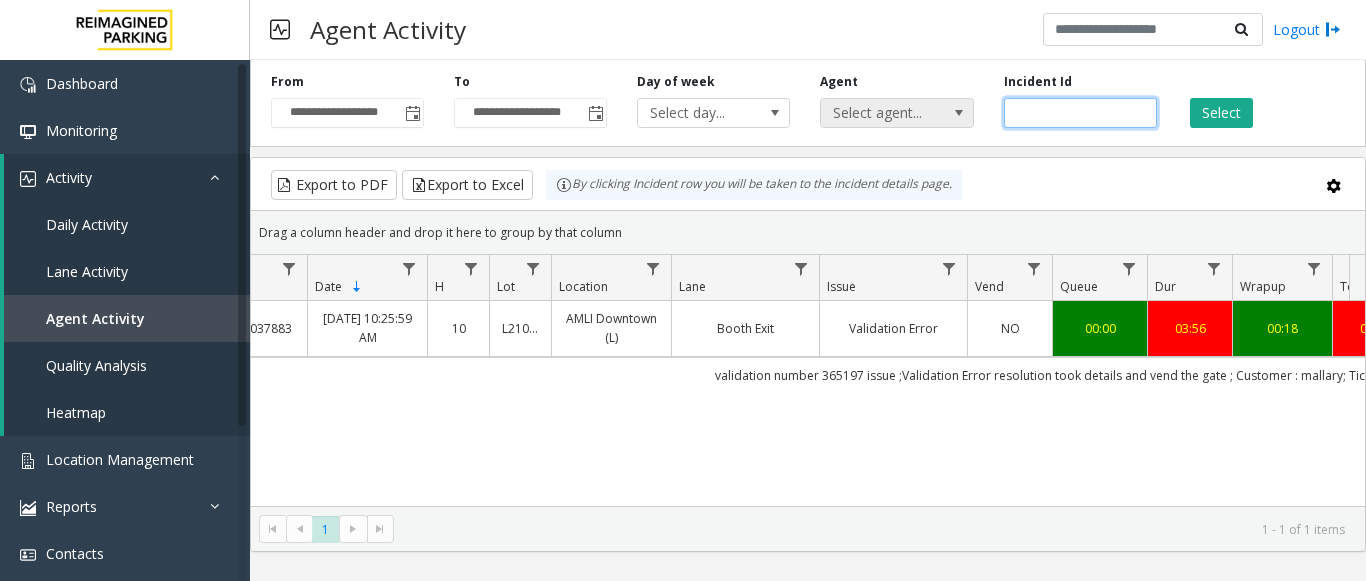 drag, startPoint x: 1058, startPoint y: 113, endPoint x: 967, endPoint y: 115, distance: 91.02197 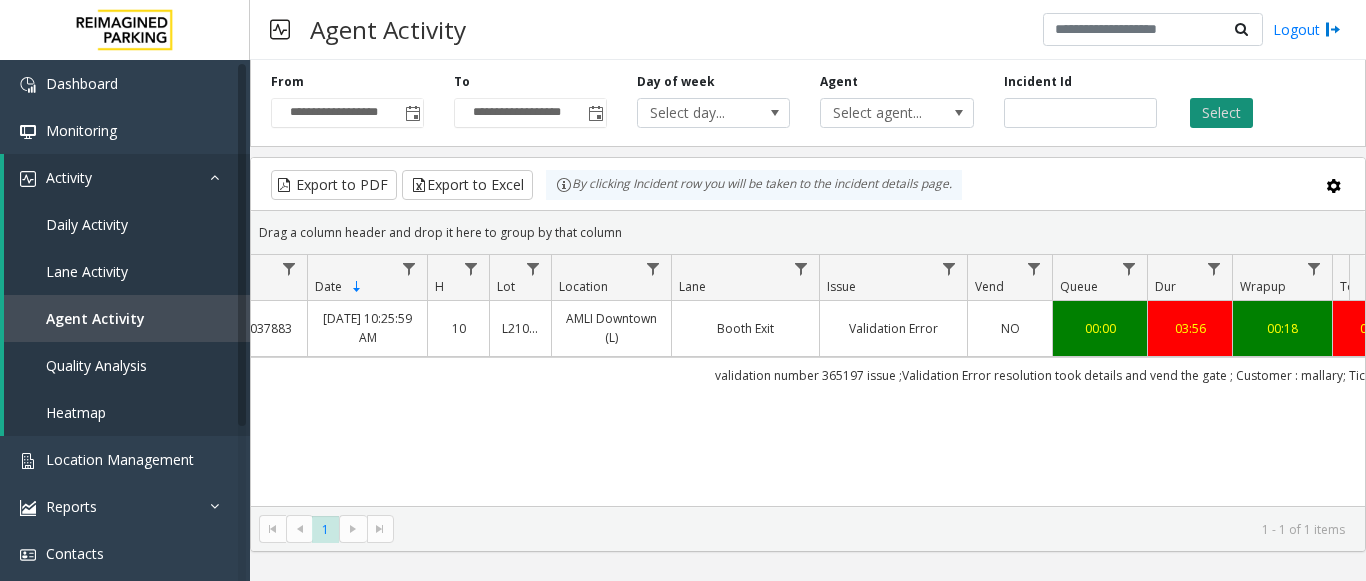 click on "Select" 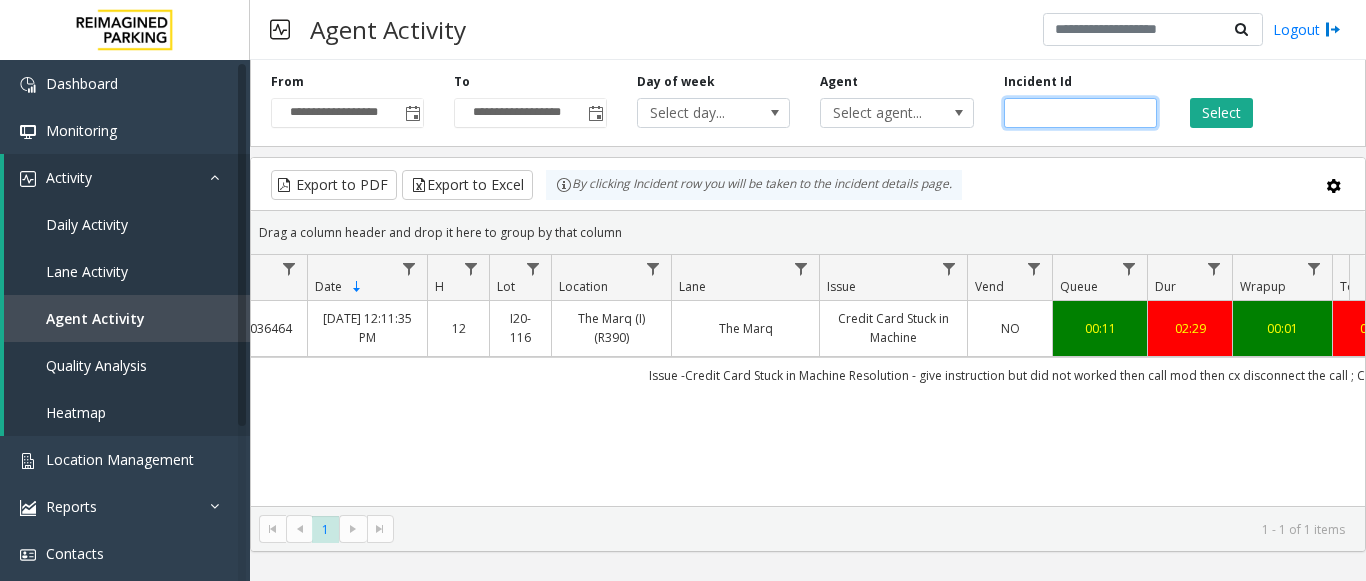 drag, startPoint x: 1091, startPoint y: 106, endPoint x: 828, endPoint y: 133, distance: 264.3823 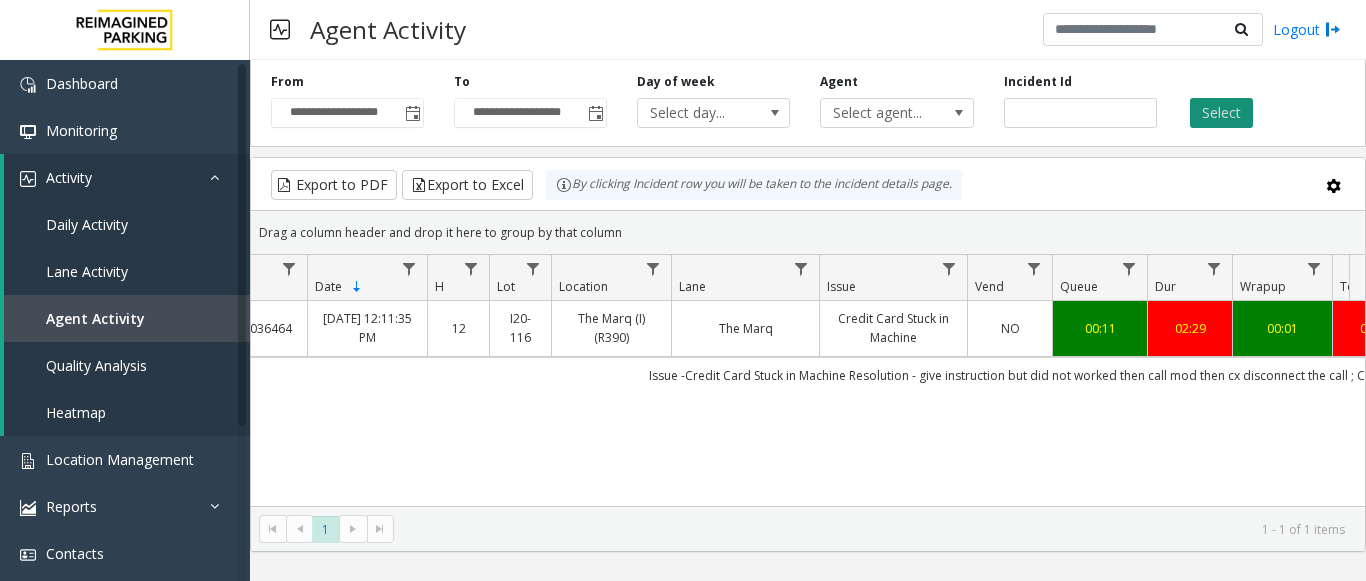 click on "Select" 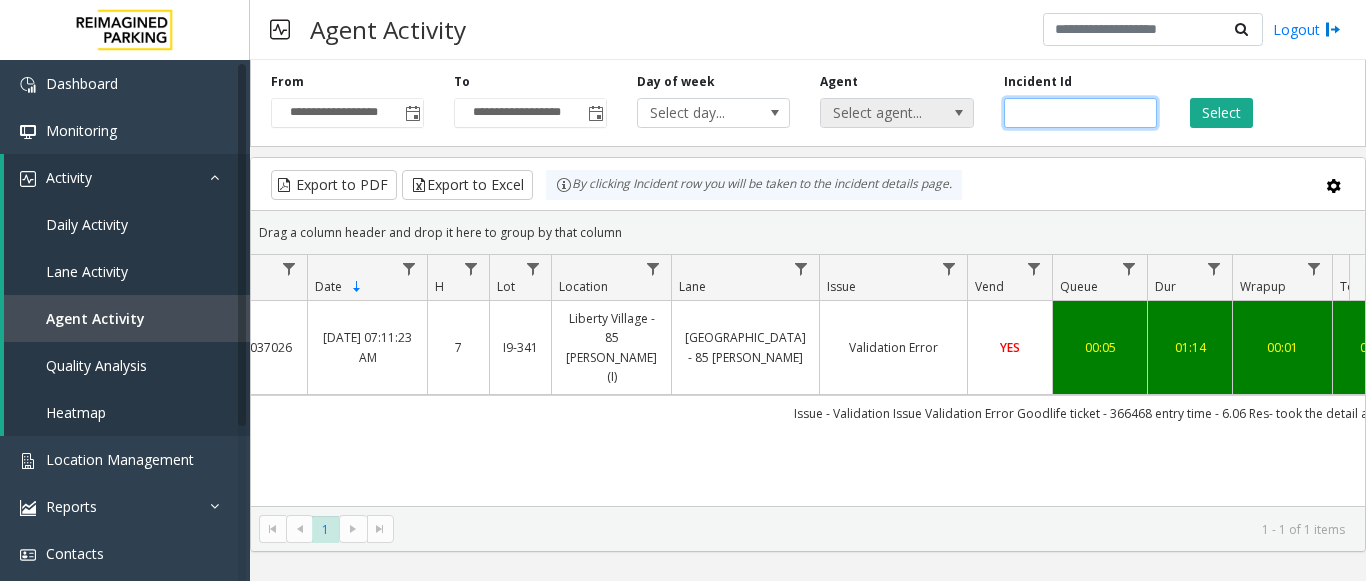 drag, startPoint x: 1078, startPoint y: 111, endPoint x: 895, endPoint y: 115, distance: 183.04372 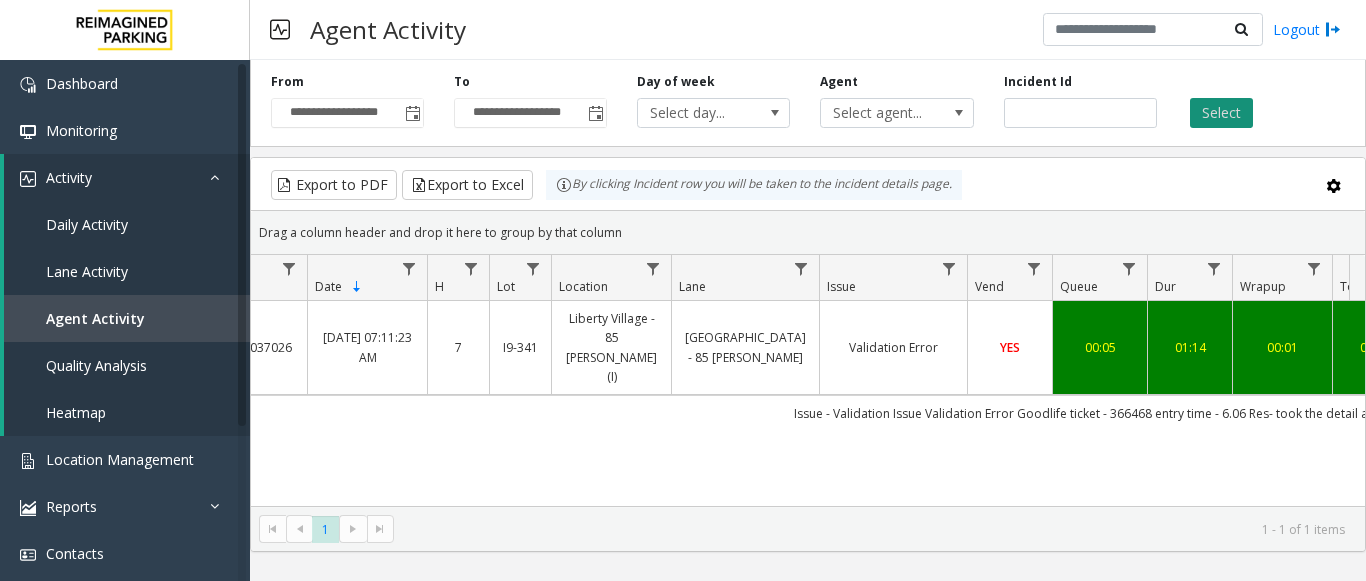 click on "Select" 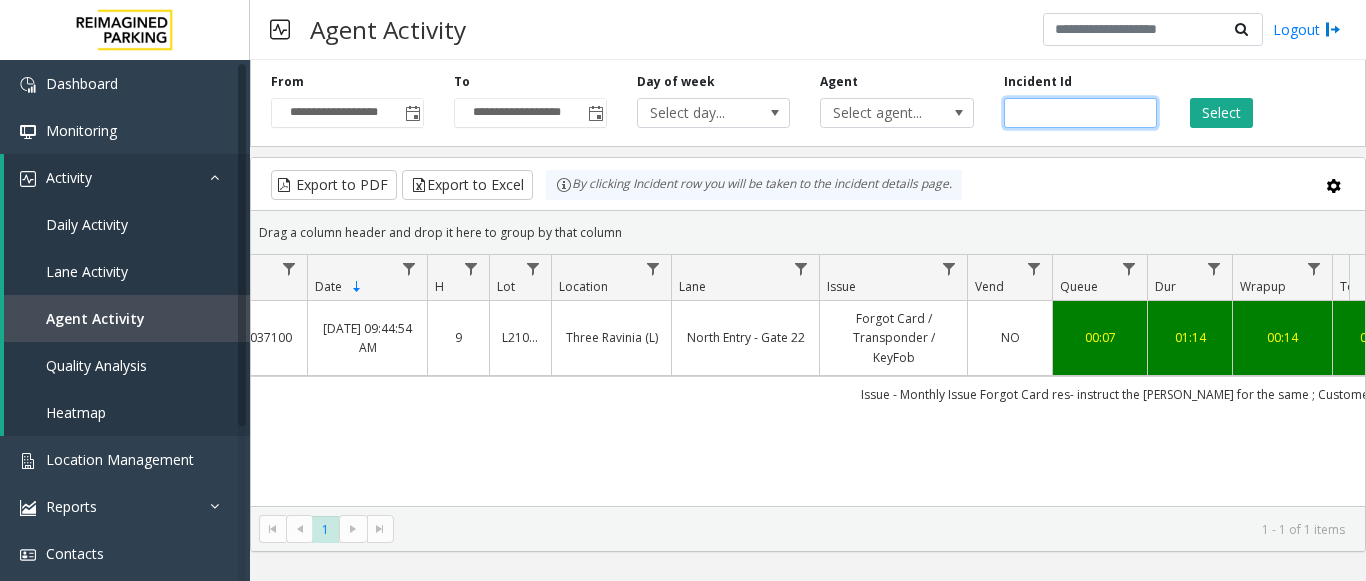 drag, startPoint x: 1097, startPoint y: 109, endPoint x: 948, endPoint y: 135, distance: 151.25145 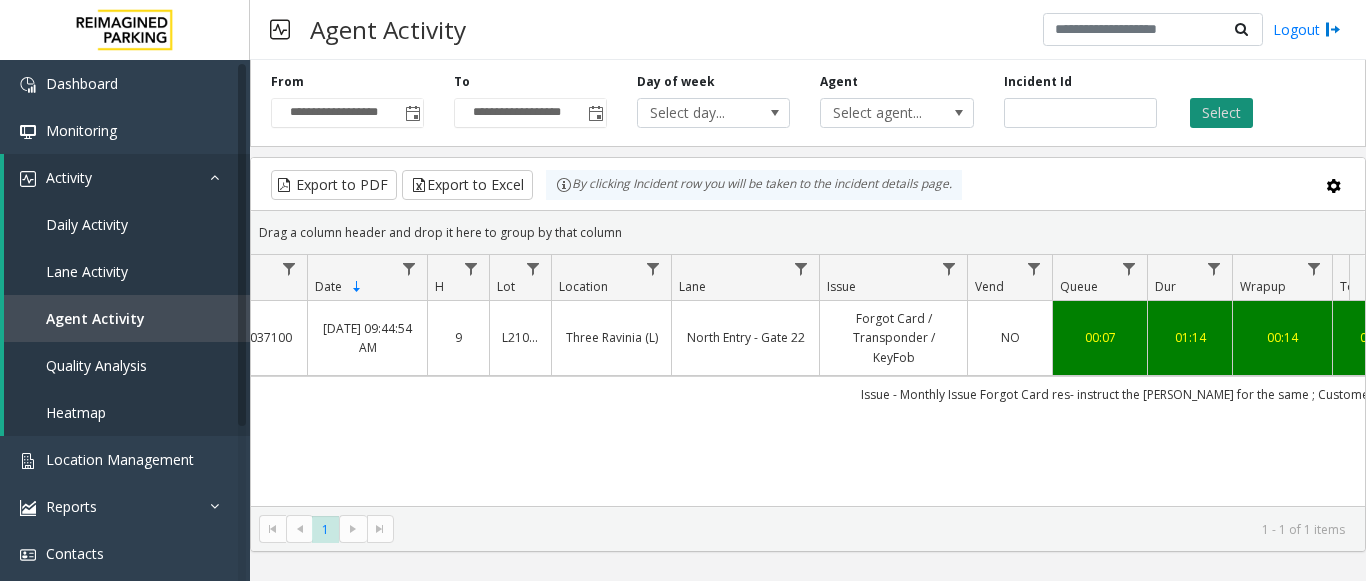 click on "Select" 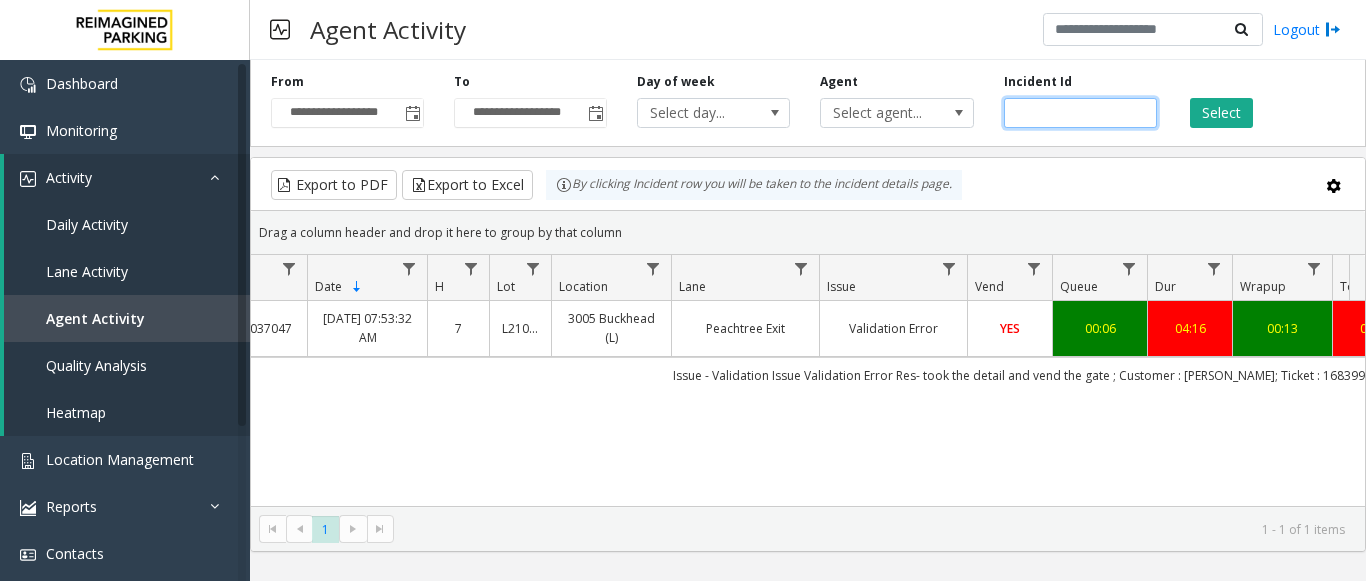 drag, startPoint x: 1095, startPoint y: 113, endPoint x: 878, endPoint y: 143, distance: 219.06392 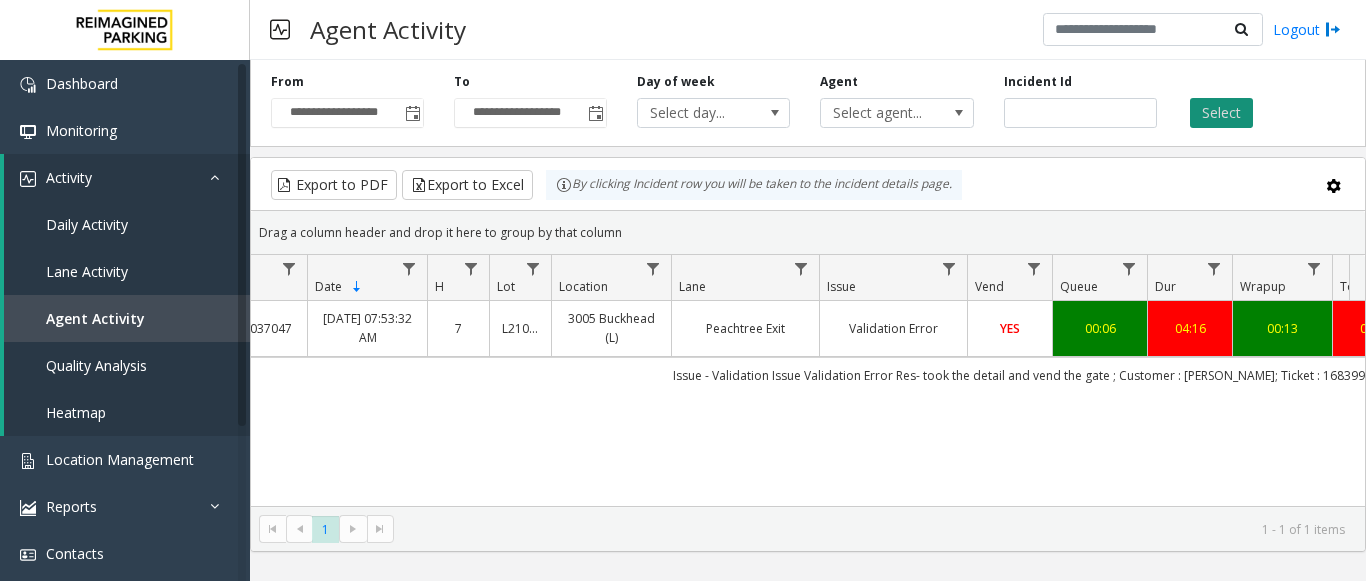 click on "Select" 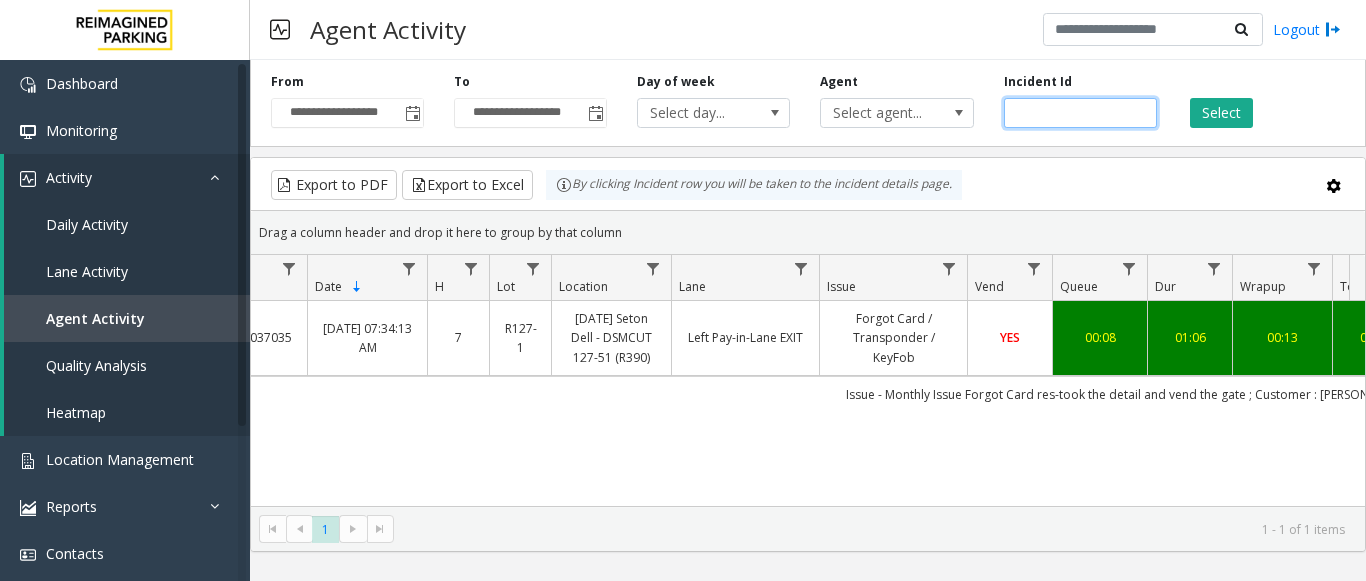 drag, startPoint x: 1090, startPoint y: 117, endPoint x: 835, endPoint y: 138, distance: 255.86325 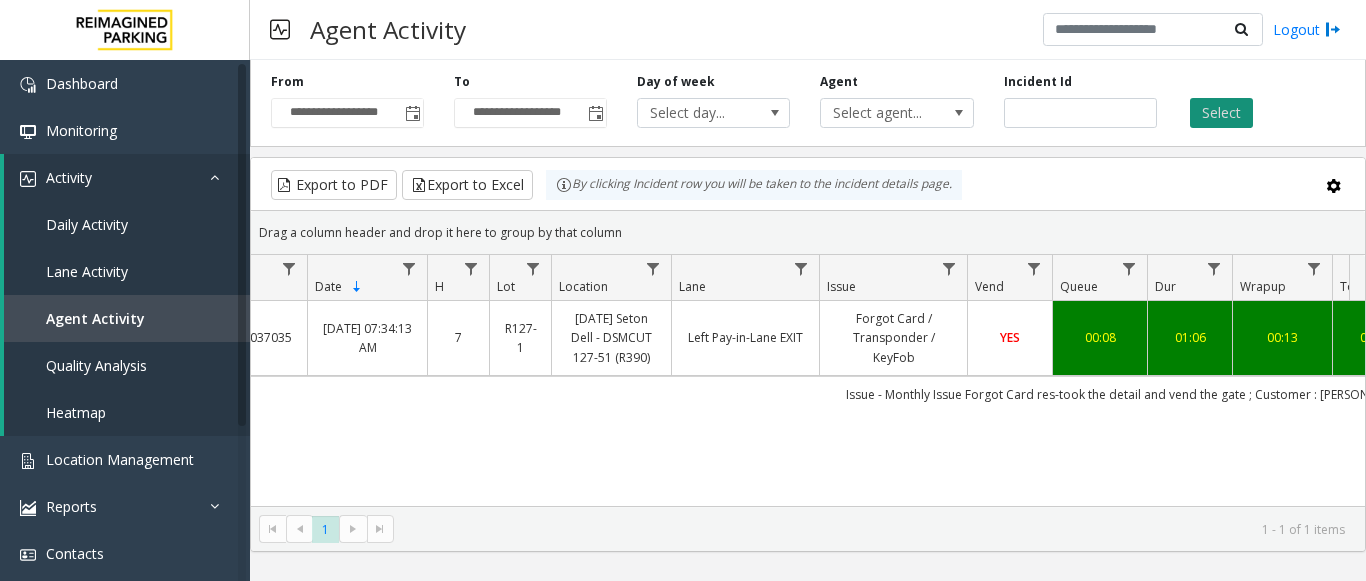 click on "Select" 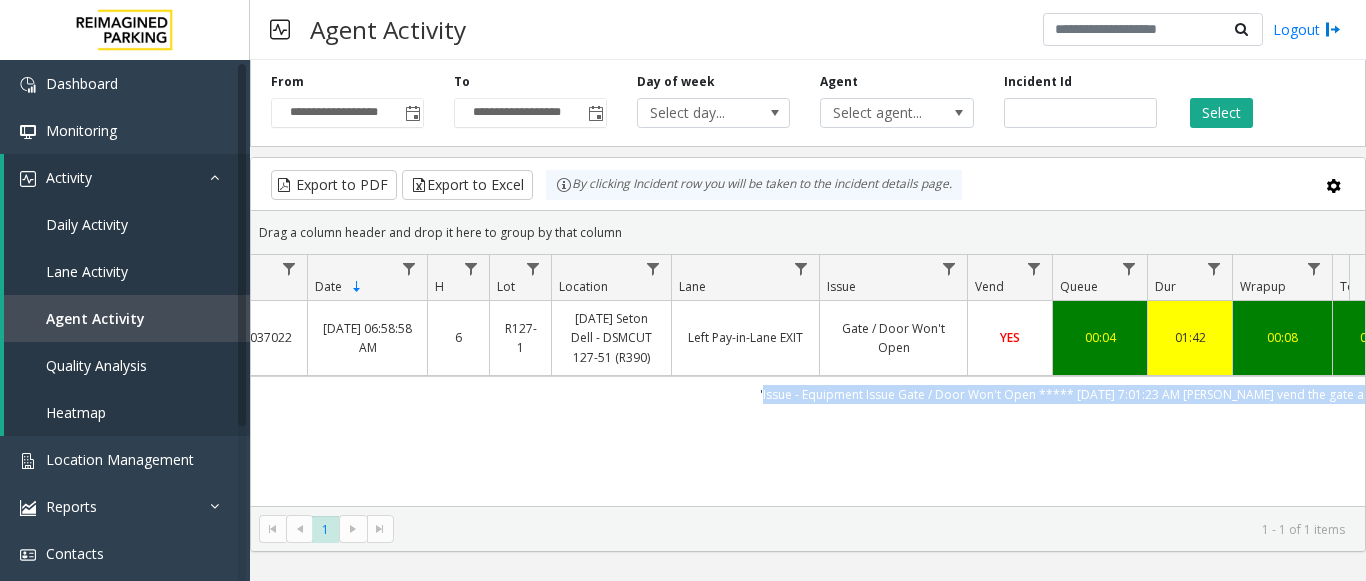 scroll, scrollTop: 0, scrollLeft: 319, axis: horizontal 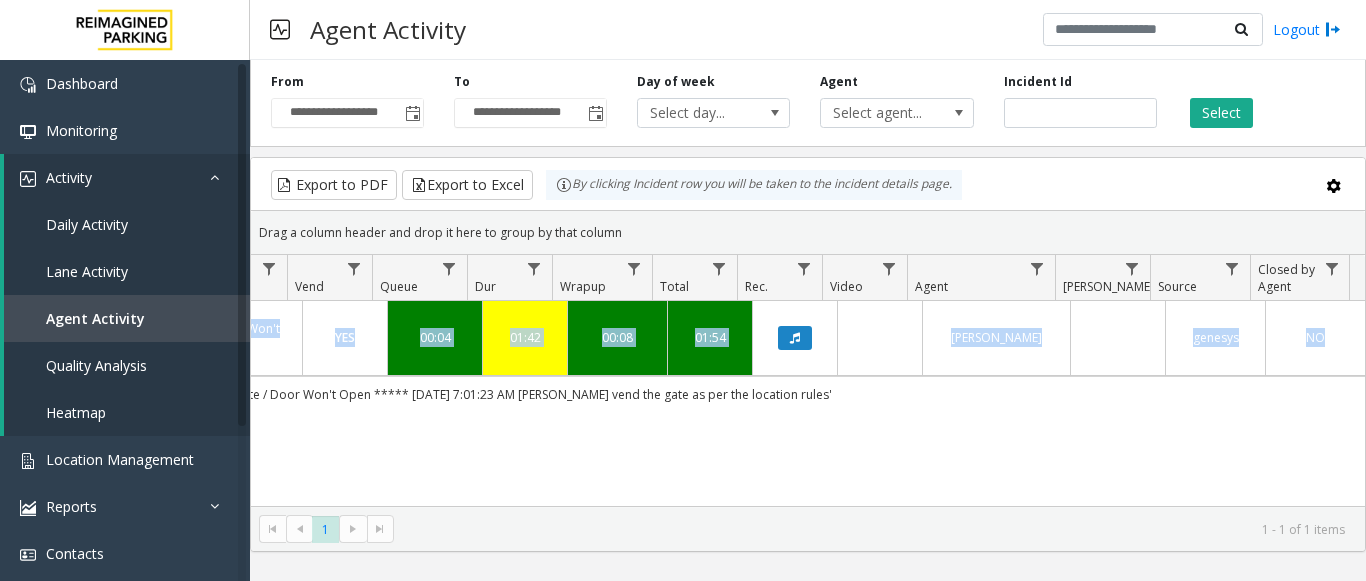 drag, startPoint x: 756, startPoint y: 409, endPoint x: 912, endPoint y: 440, distance: 159.05031 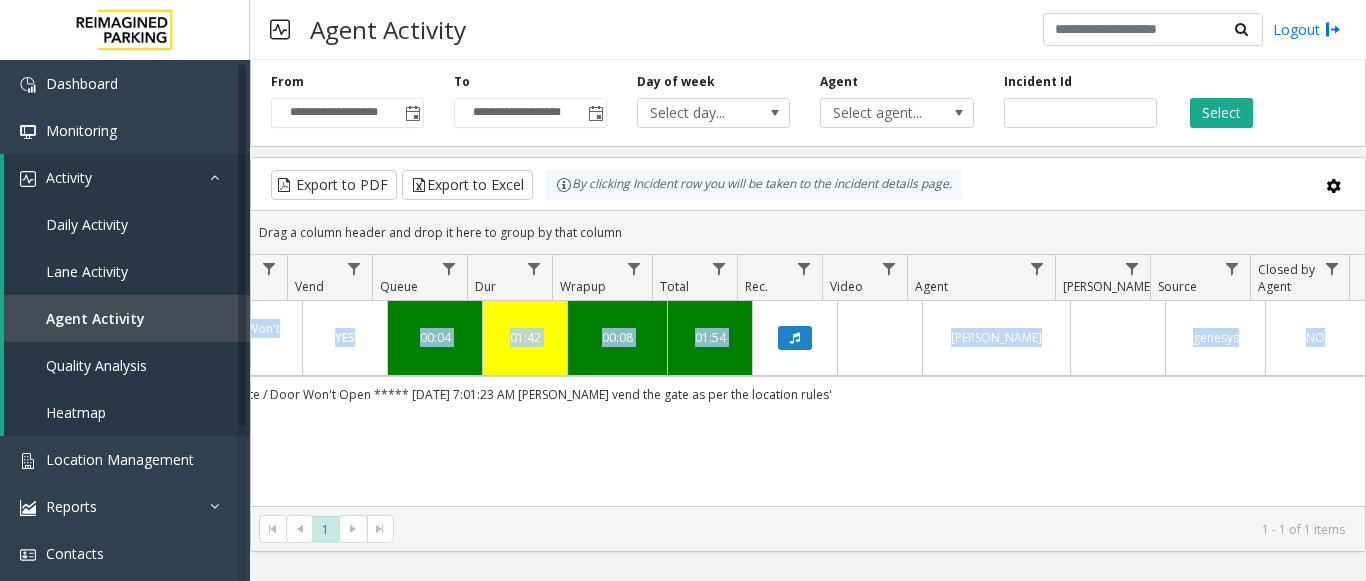 click on "4037022   [DATE] 06:58:58 AM
6   R127-1   [DATE] Seton Dell - DSMCUT 127-51 (R390)   Left Pay-in-[GEOGRAPHIC_DATA] / Door Won't Open   YES   00:04   01:42   00:08   01:54   [PERSON_NAME]      genesys   NO   'Issue - Equipment Issue
Gate / Door Won't Open
***** [DATE] 7:01:23 AM [PERSON_NAME]
vend the gate as per the location rules'" 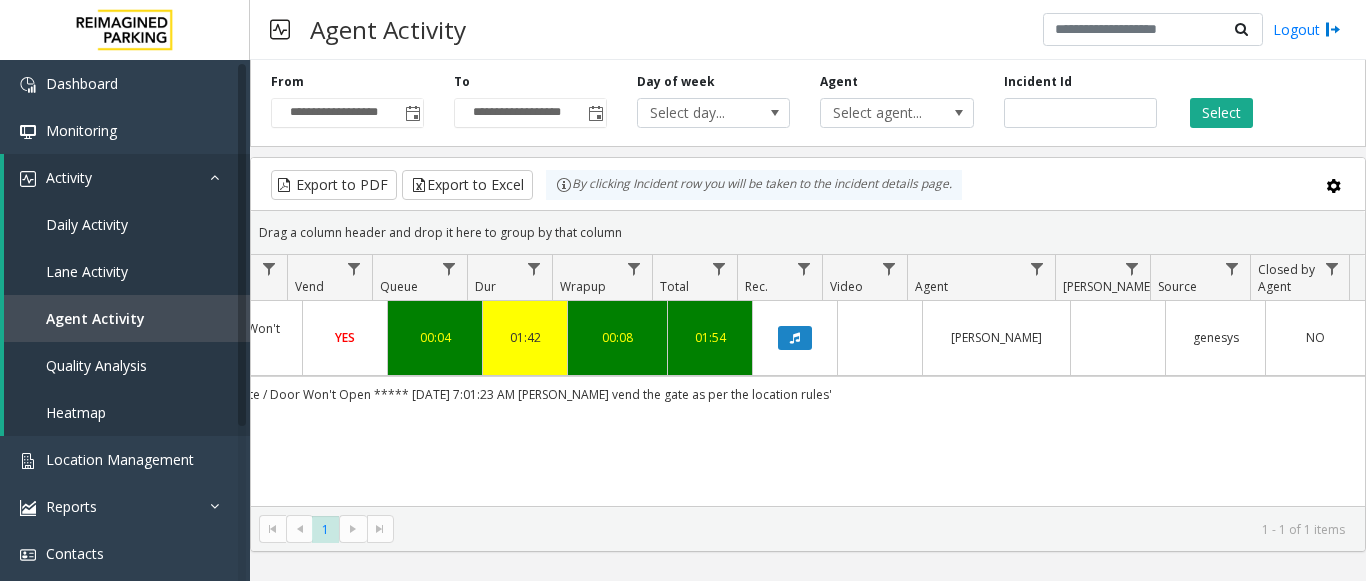 scroll, scrollTop: 0, scrollLeft: 696, axis: horizontal 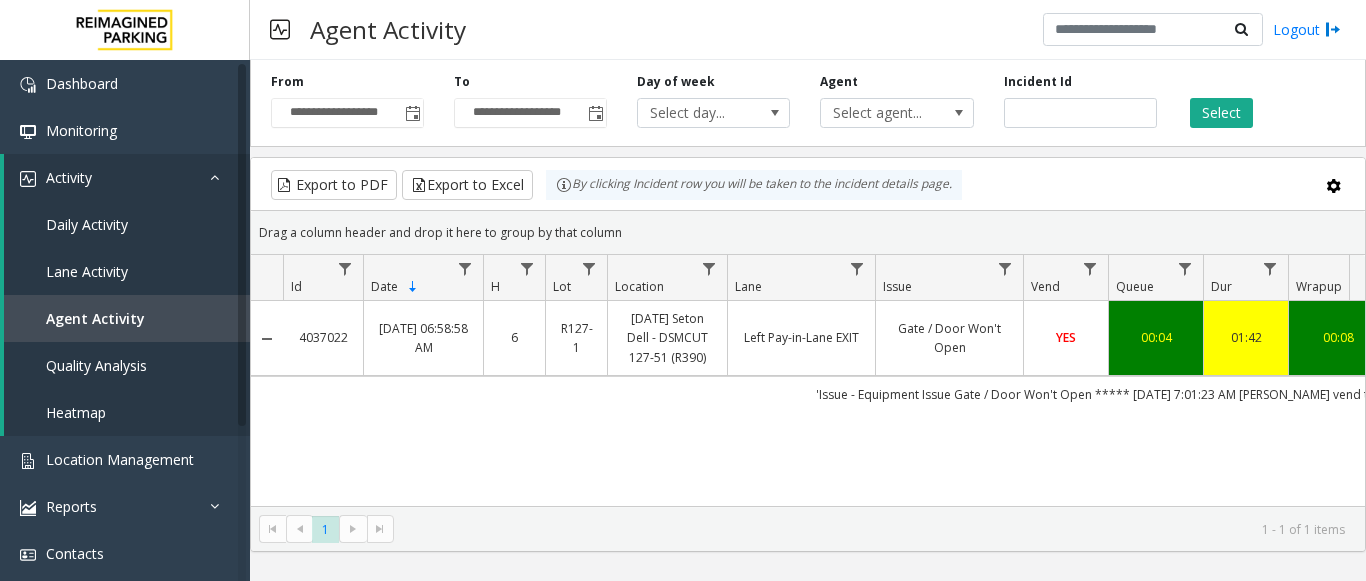 drag, startPoint x: 821, startPoint y: 395, endPoint x: 358, endPoint y: 414, distance: 463.38968 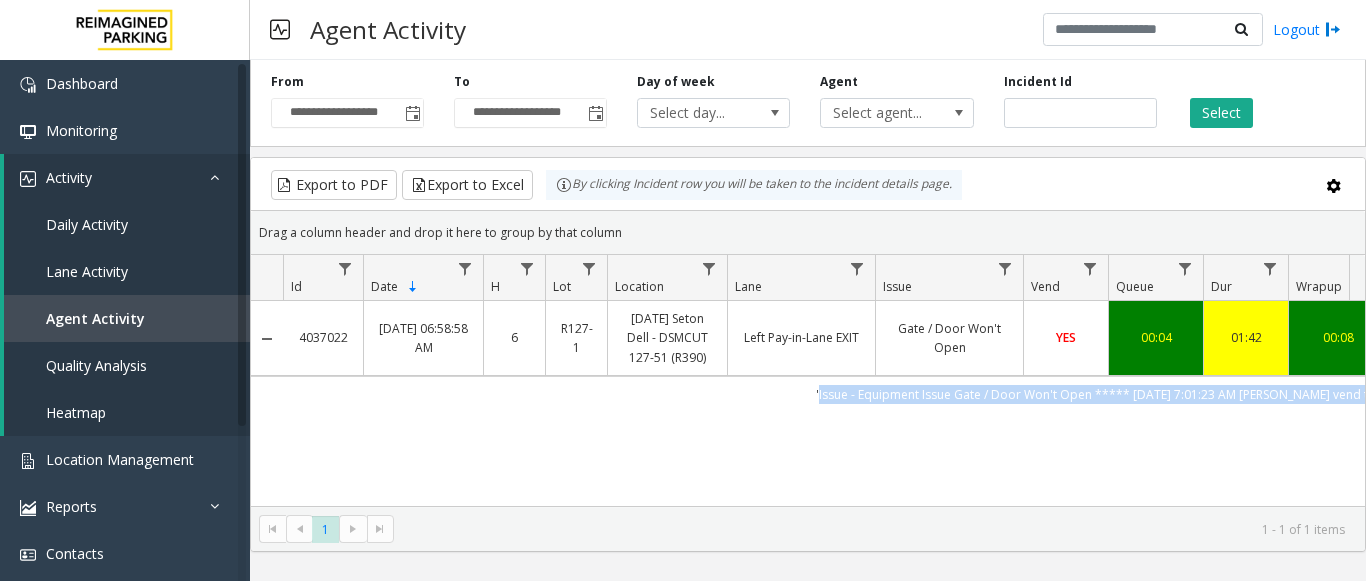 scroll, scrollTop: 0, scrollLeft: 226, axis: horizontal 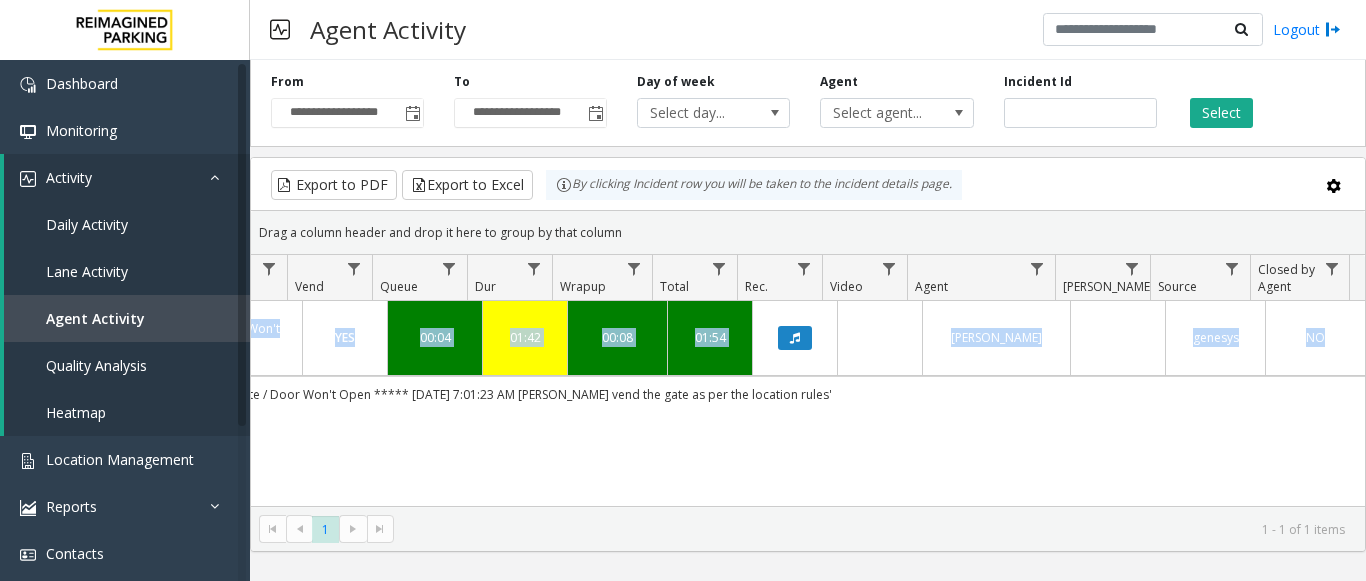 drag, startPoint x: 669, startPoint y: 396, endPoint x: 1450, endPoint y: 386, distance: 781.064 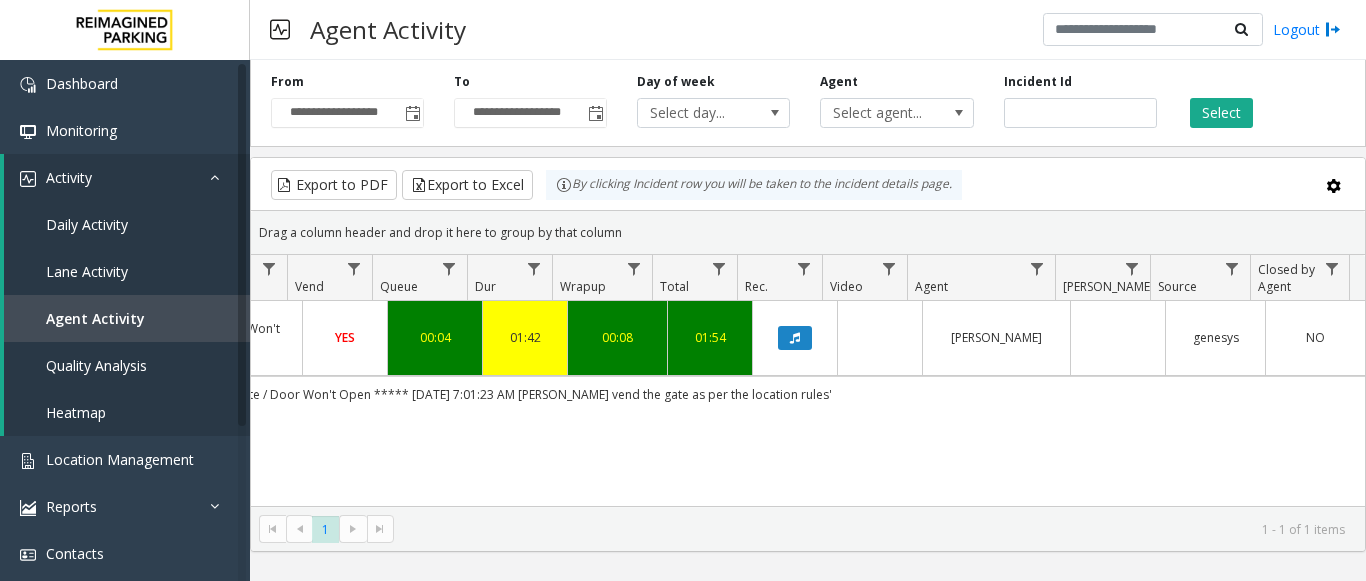 scroll, scrollTop: 0, scrollLeft: 218, axis: horizontal 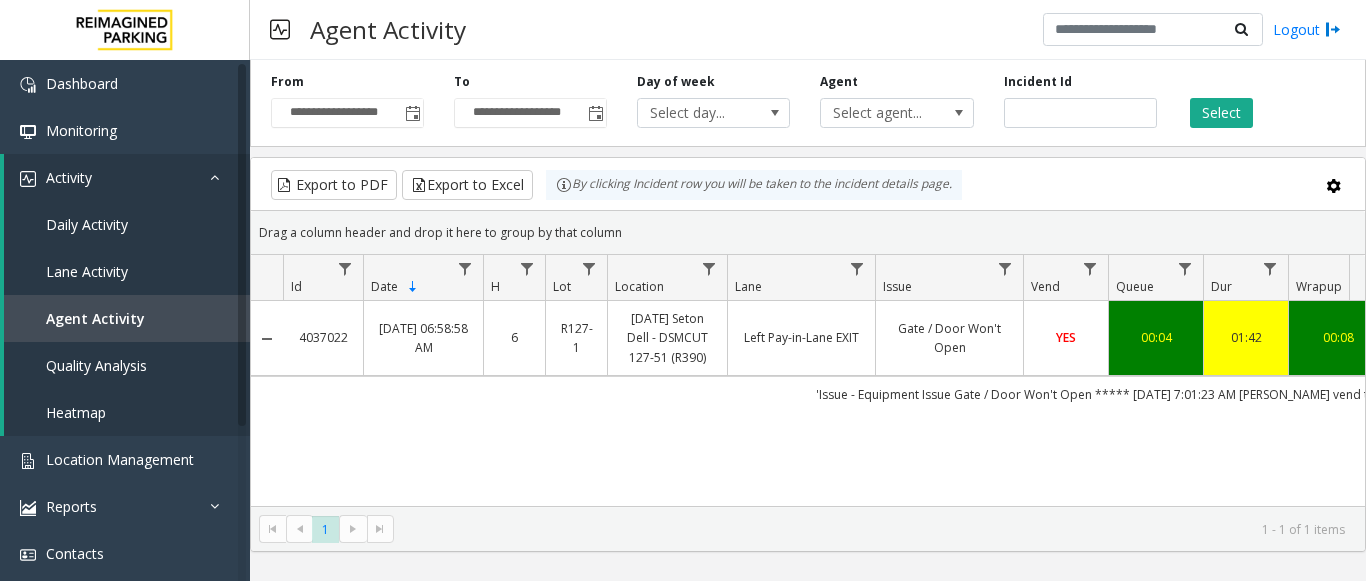 drag, startPoint x: 606, startPoint y: 403, endPoint x: 595, endPoint y: 397, distance: 12.529964 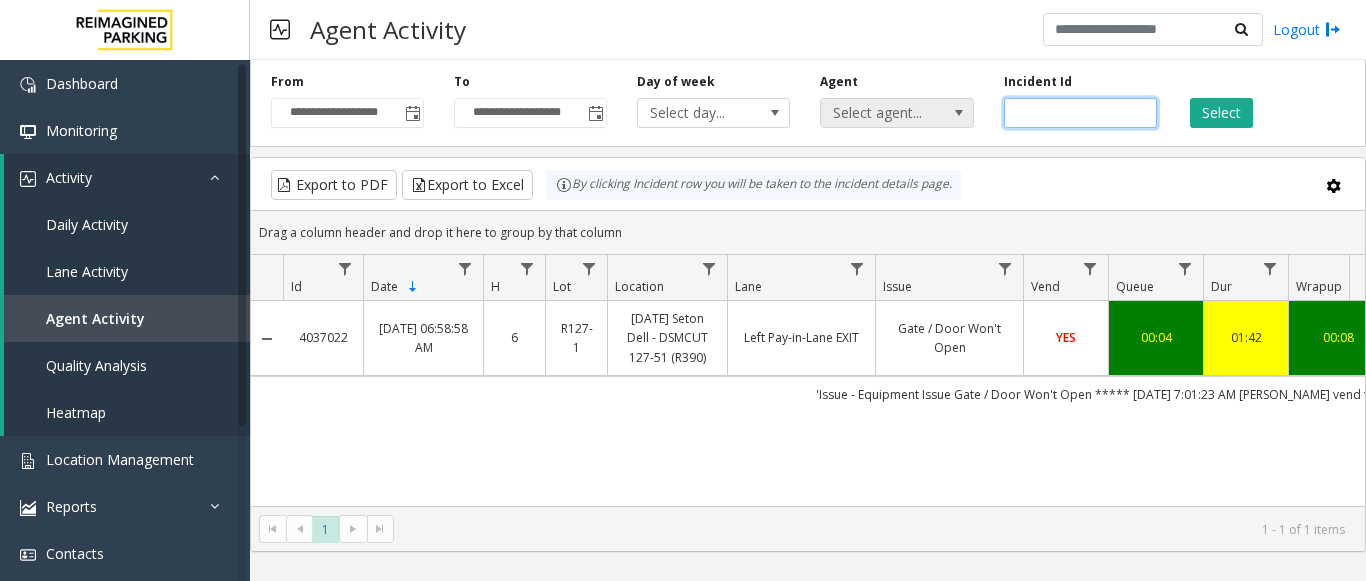 drag, startPoint x: 1107, startPoint y: 114, endPoint x: 849, endPoint y: 125, distance: 258.23438 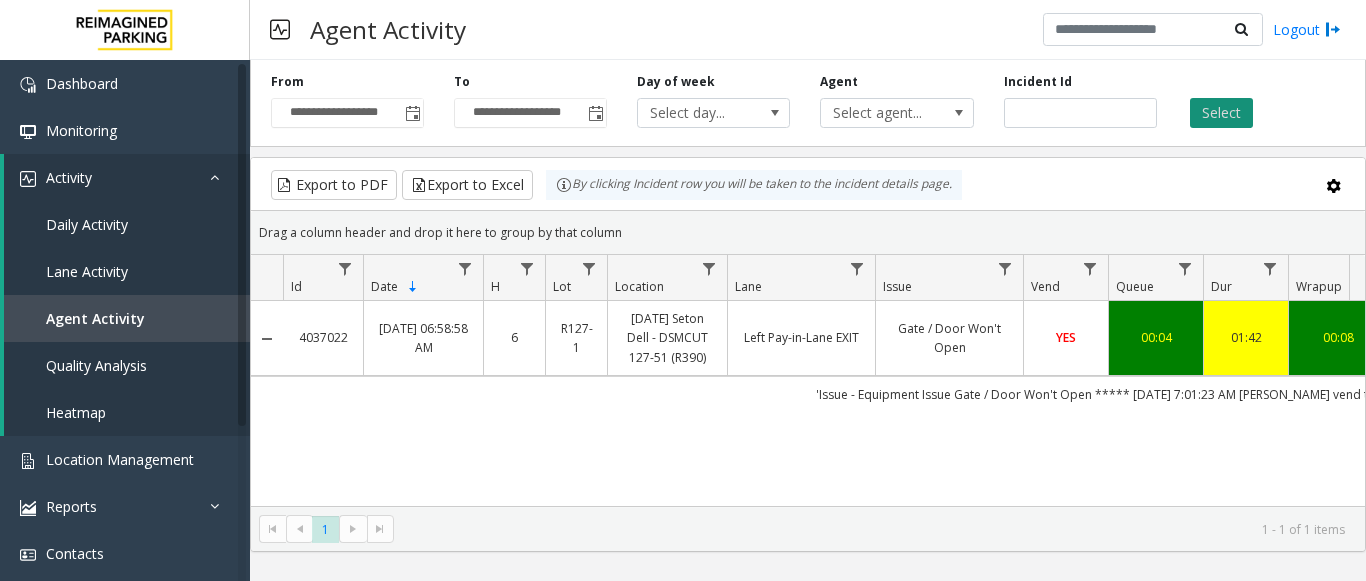 click on "Select" 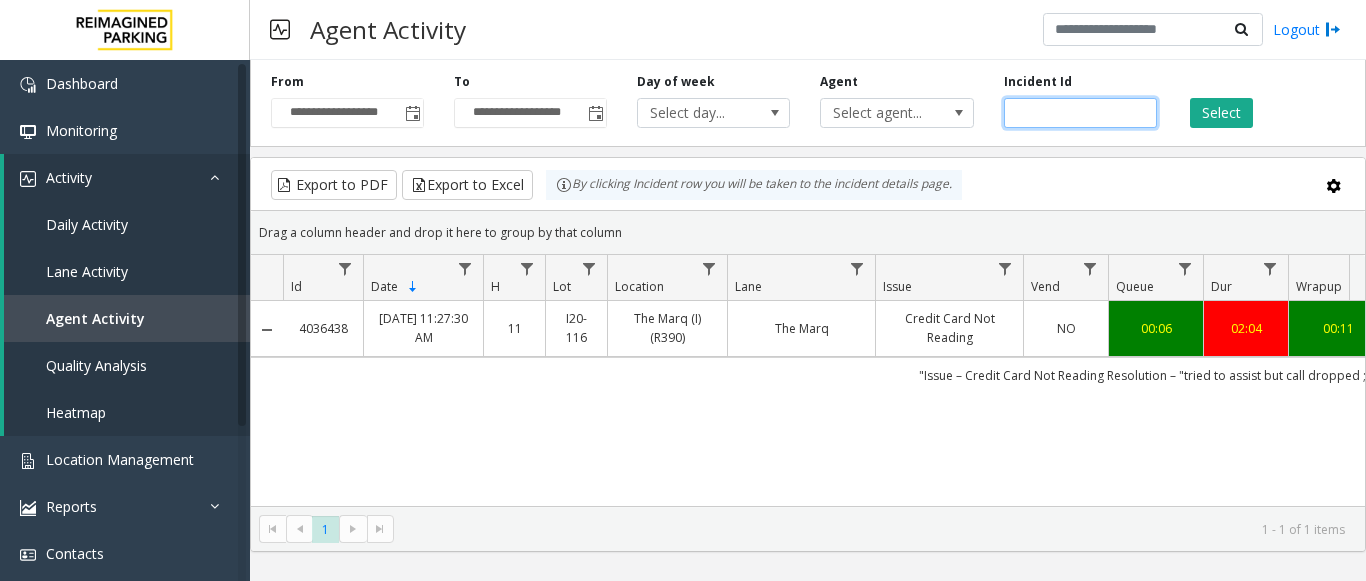 drag, startPoint x: 1090, startPoint y: 104, endPoint x: 833, endPoint y: 139, distance: 259.3723 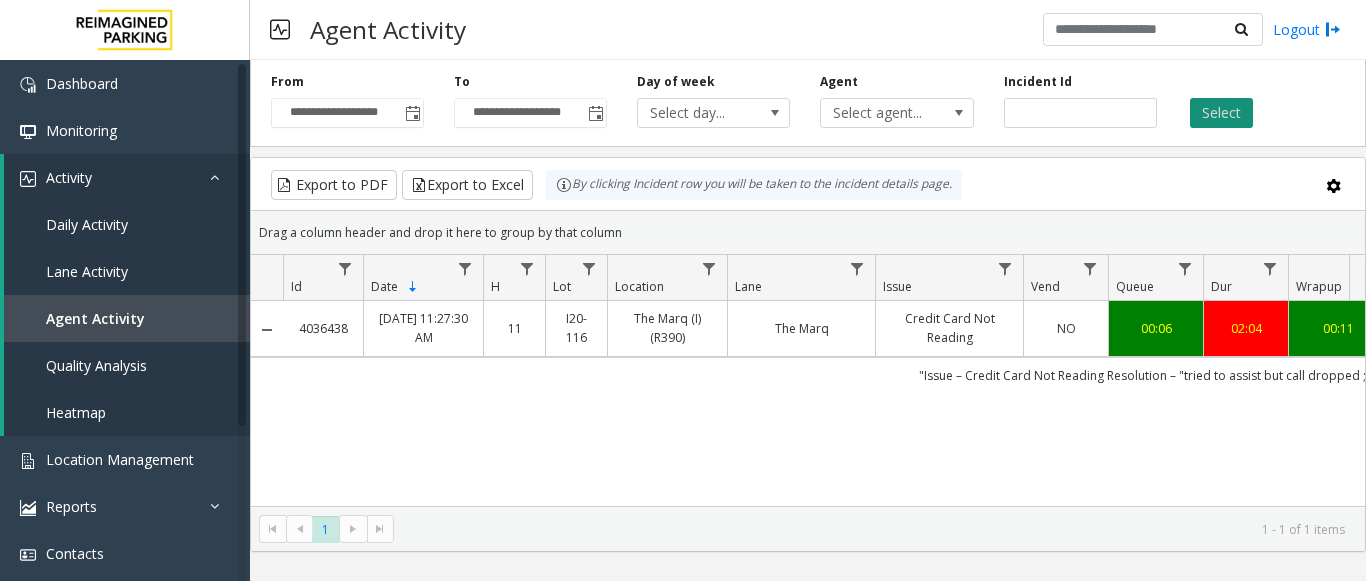 click on "Select" 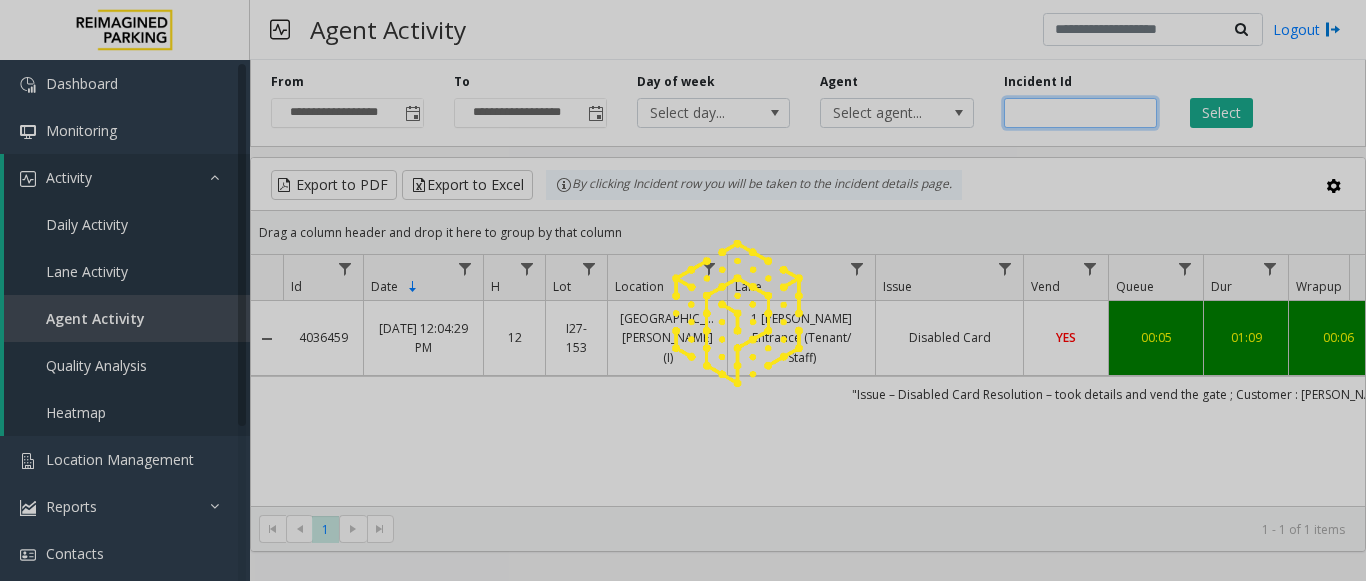 drag, startPoint x: 1083, startPoint y: 109, endPoint x: 933, endPoint y: 120, distance: 150.40279 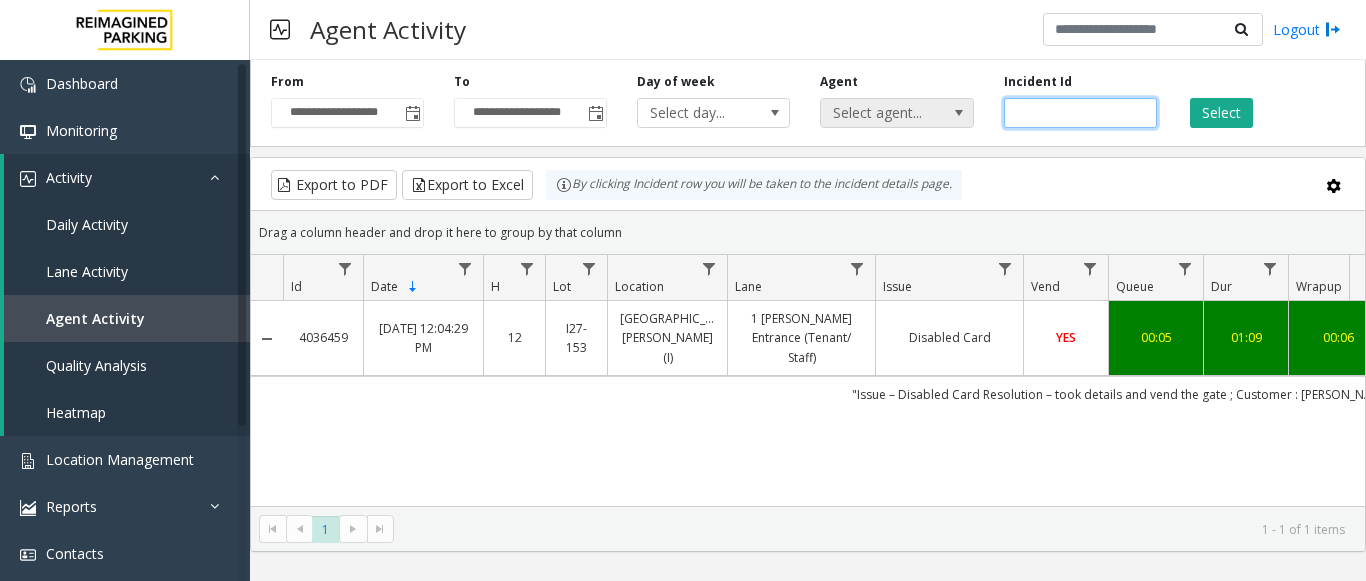 paste 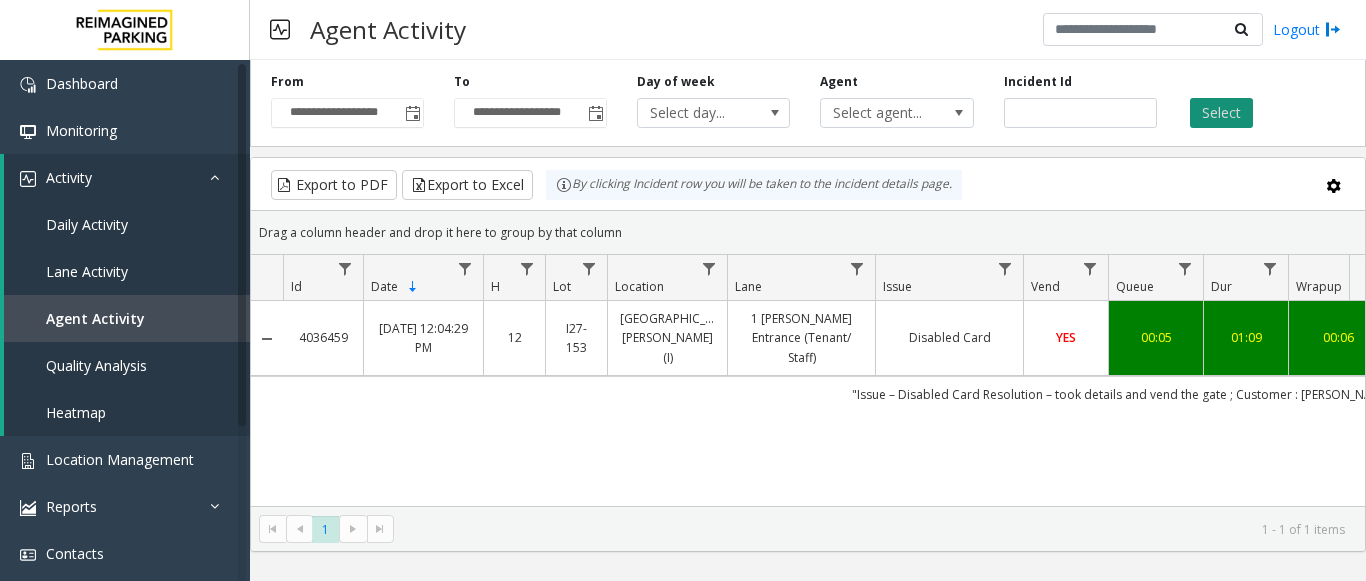 click on "Select" 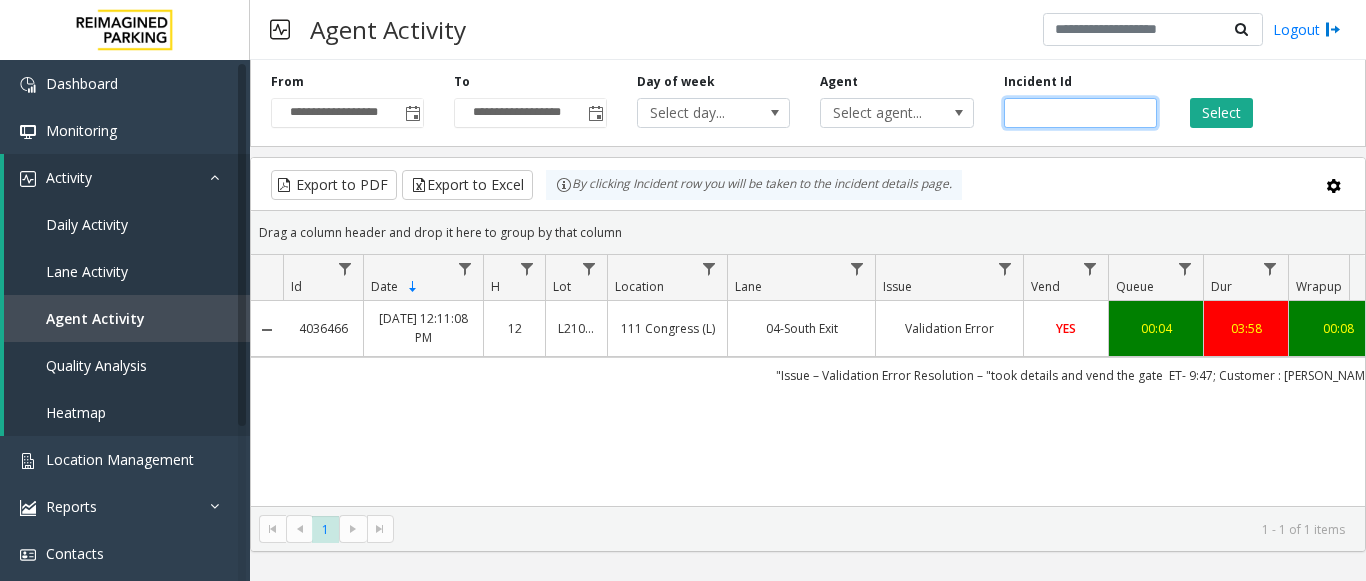 drag, startPoint x: 1087, startPoint y: 109, endPoint x: 886, endPoint y: 136, distance: 202.80533 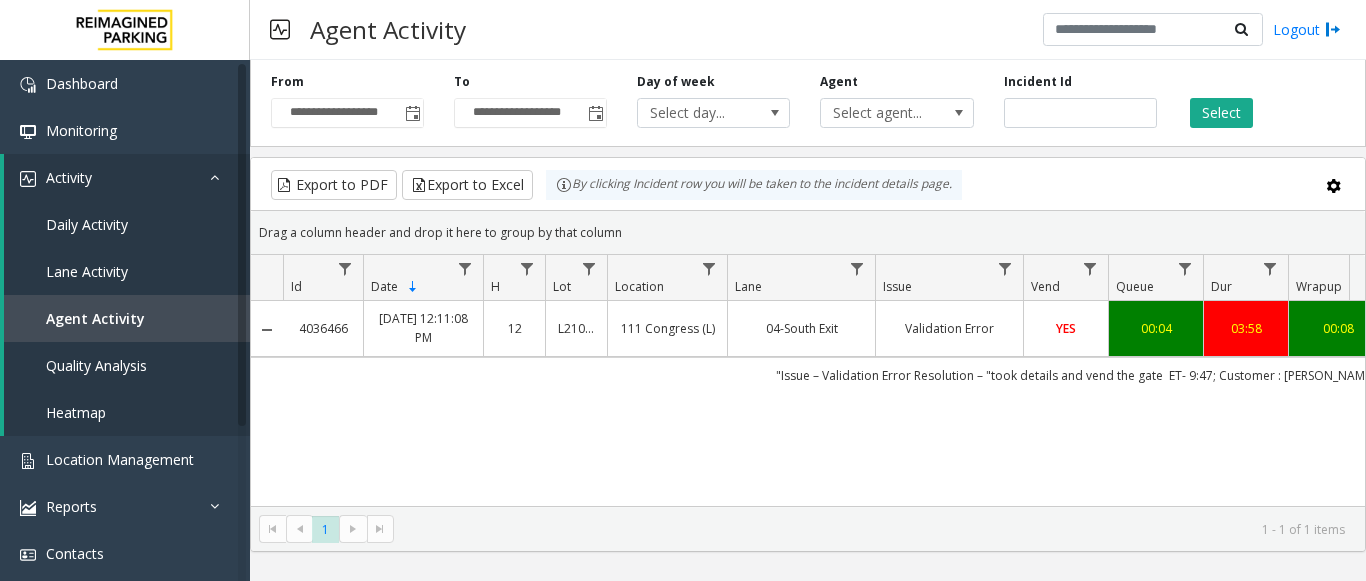 scroll, scrollTop: 0, scrollLeft: 736, axis: horizontal 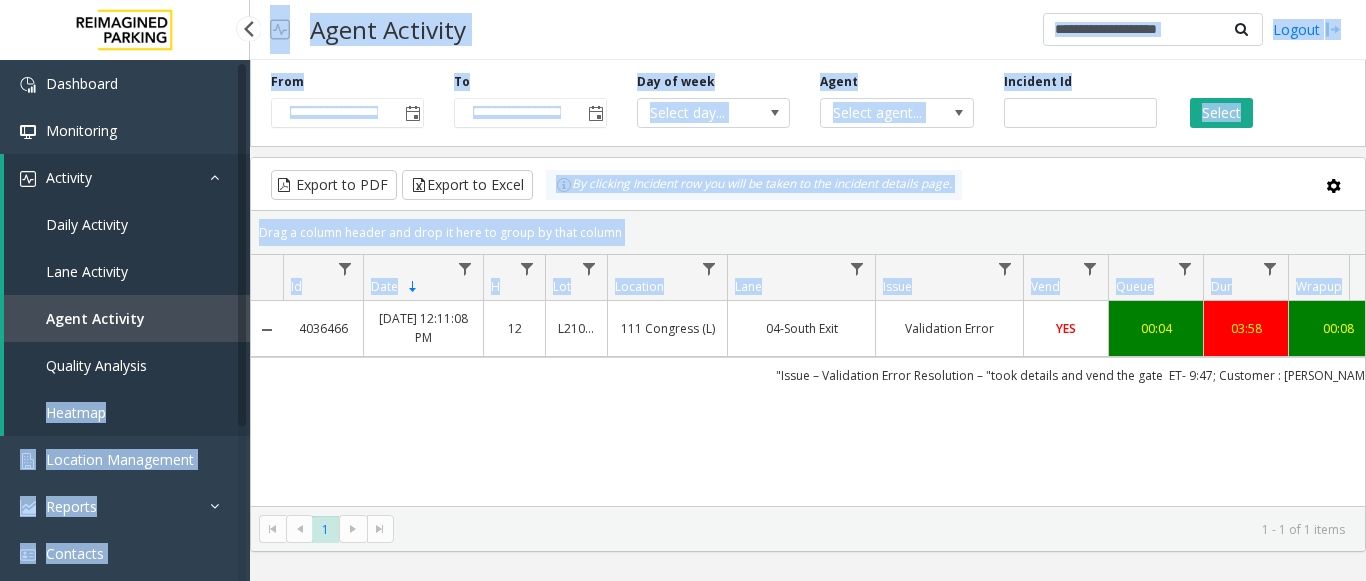 drag, startPoint x: 636, startPoint y: 465, endPoint x: 3, endPoint y: 435, distance: 633.7105 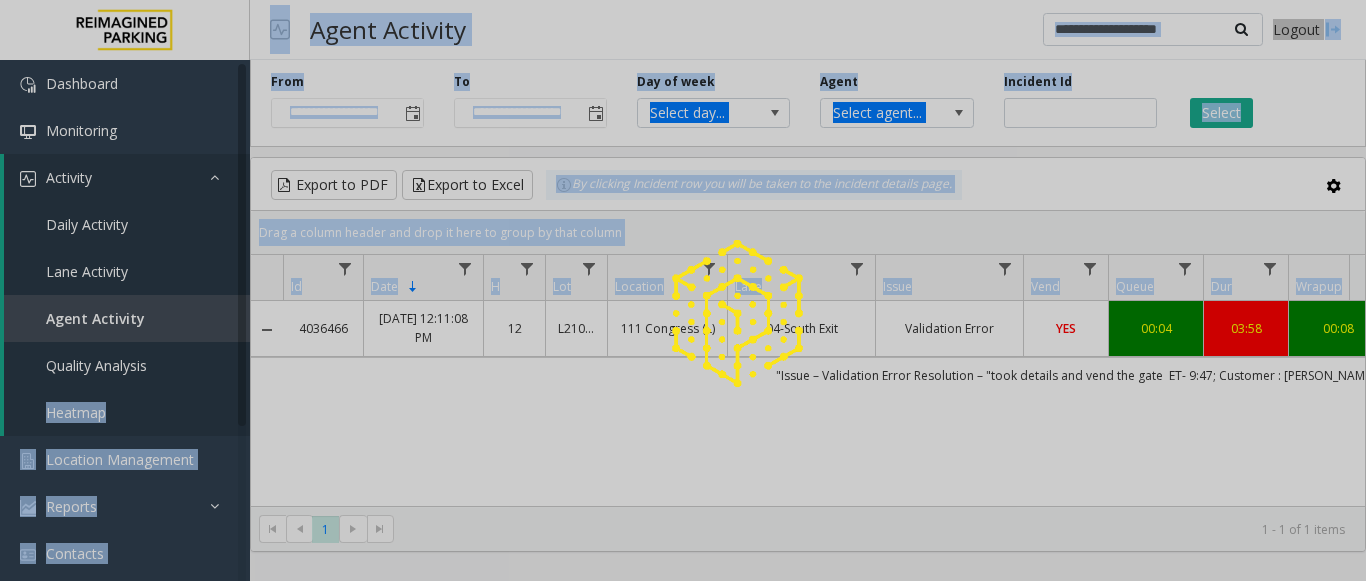 click on "**********" at bounding box center (683, 290) 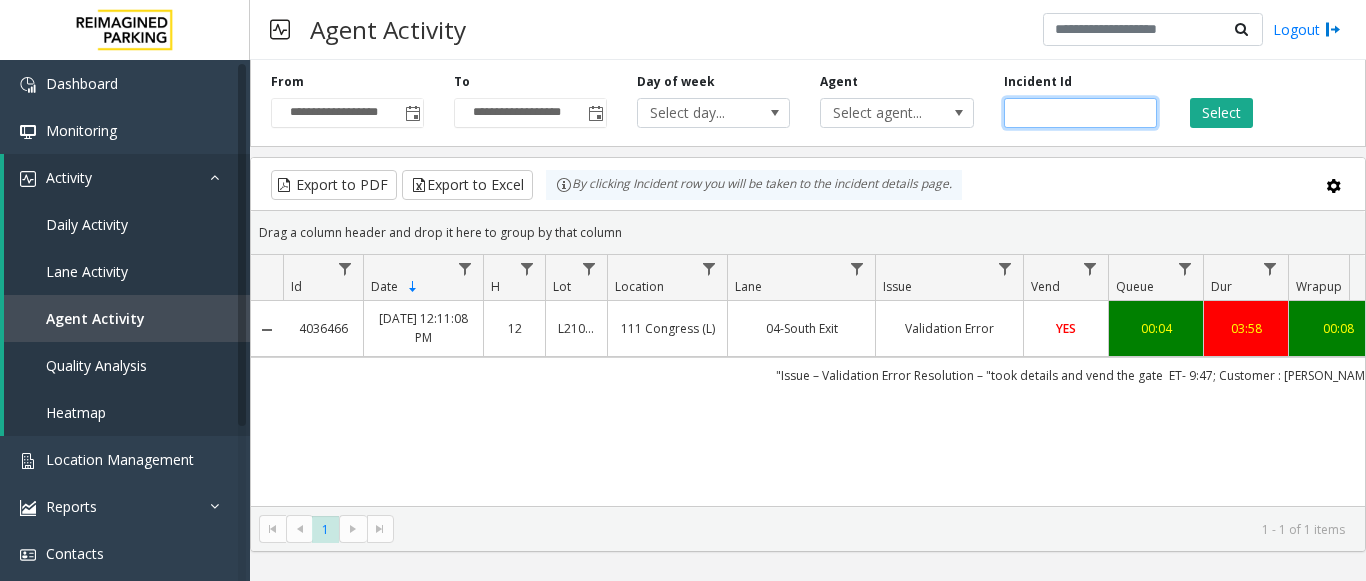 click on "*******" 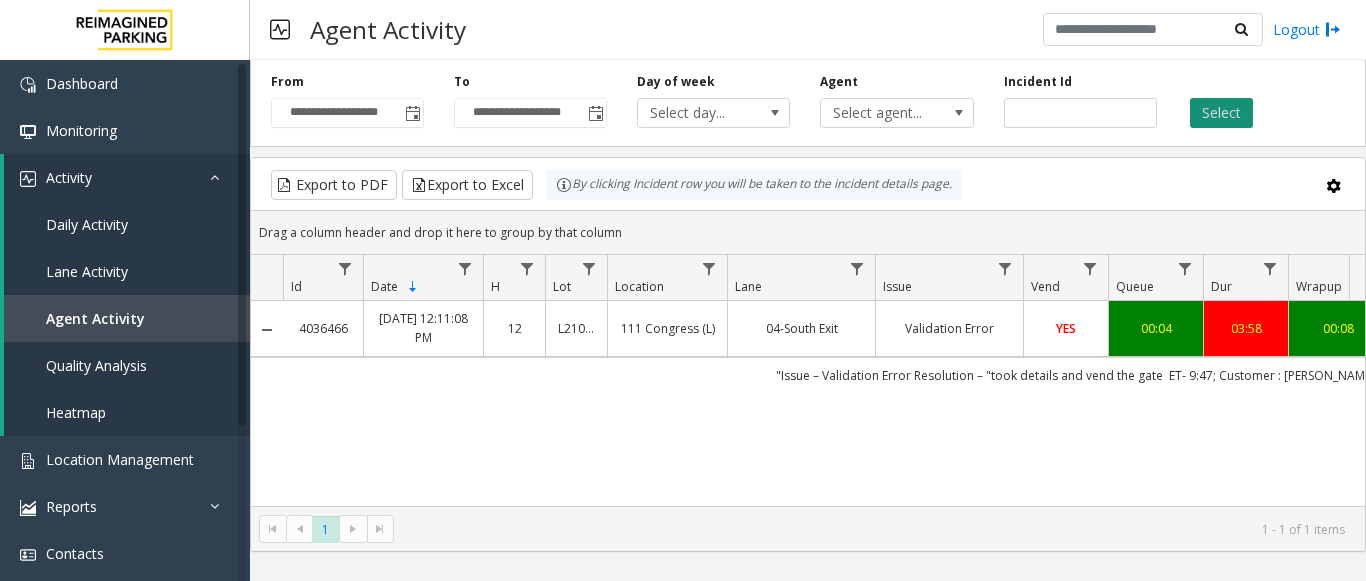 click on "Select" 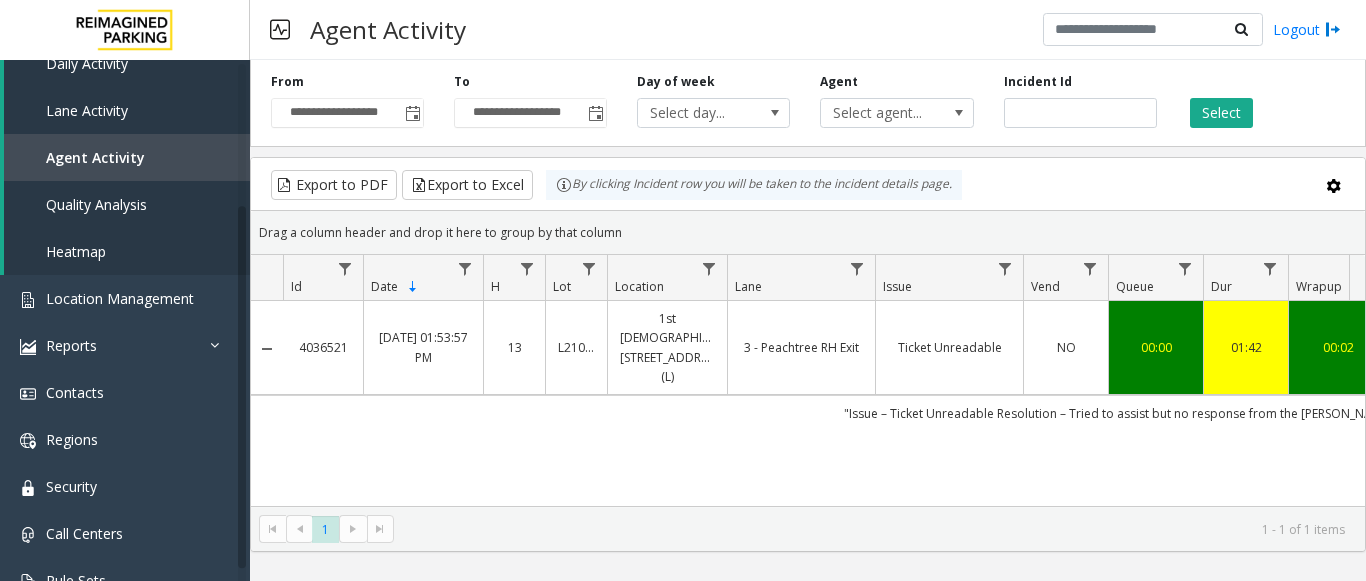 scroll, scrollTop: 200, scrollLeft: 0, axis: vertical 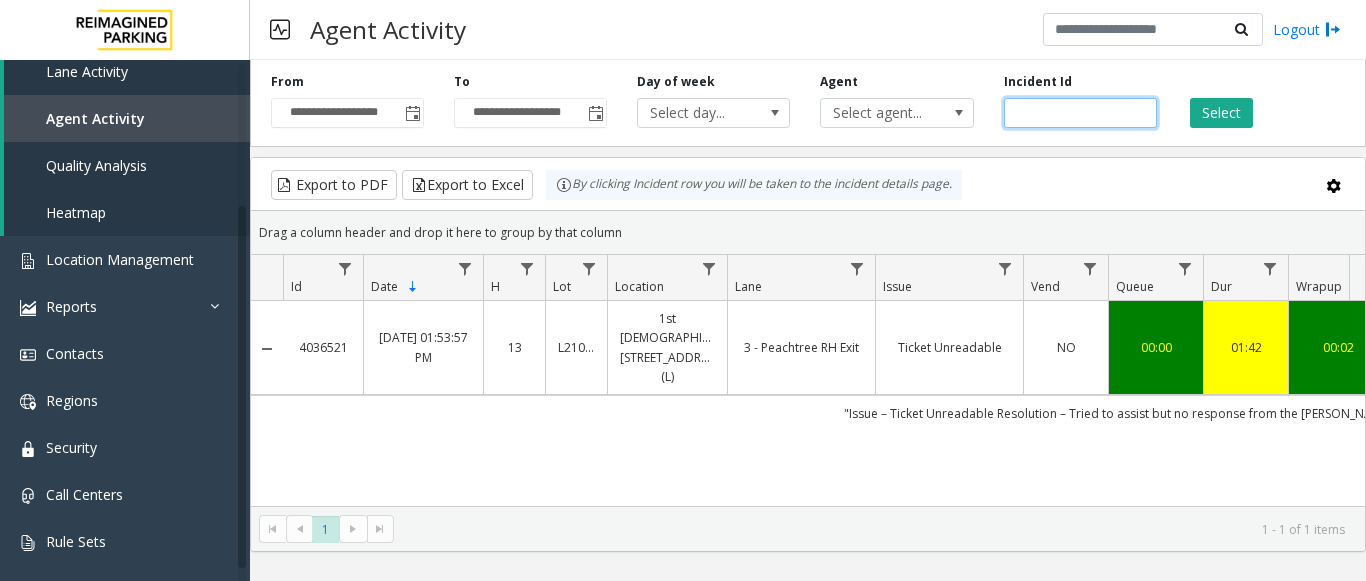 drag, startPoint x: 1089, startPoint y: 114, endPoint x: 873, endPoint y: 130, distance: 216.59178 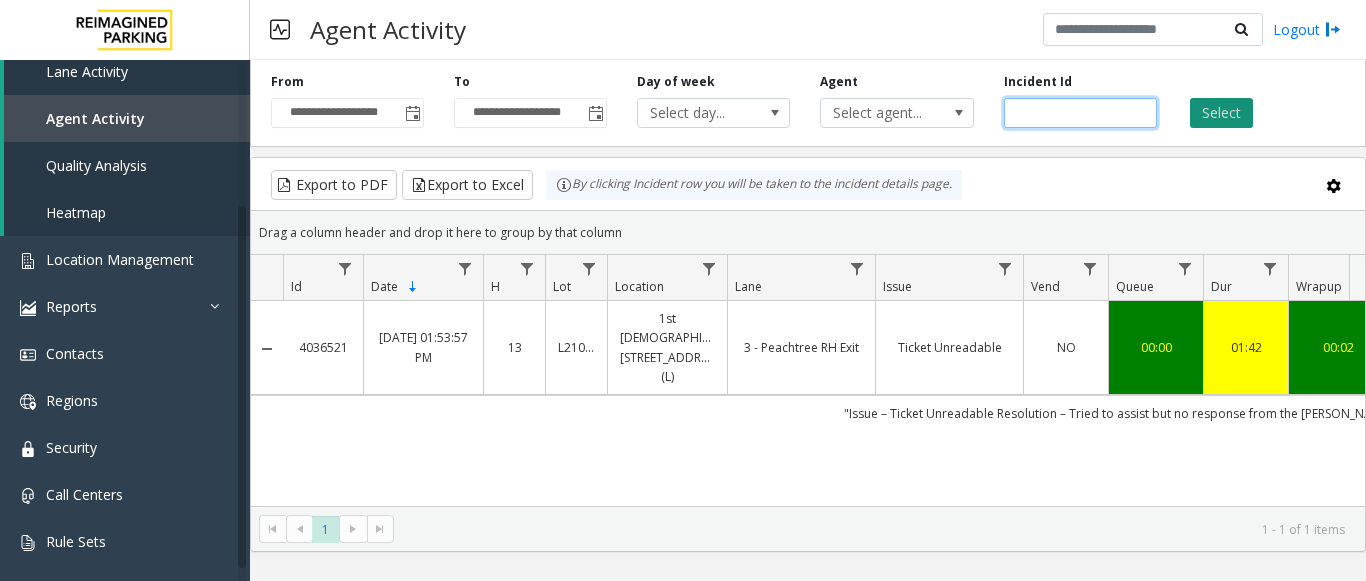 type on "*******" 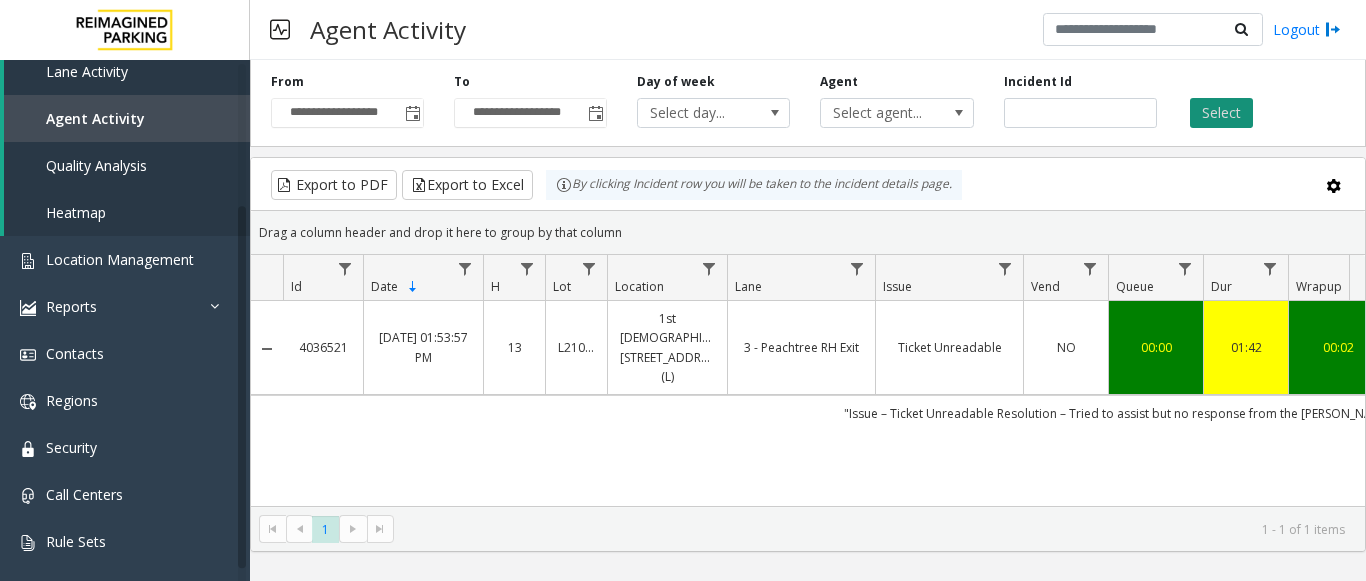 click on "Select" 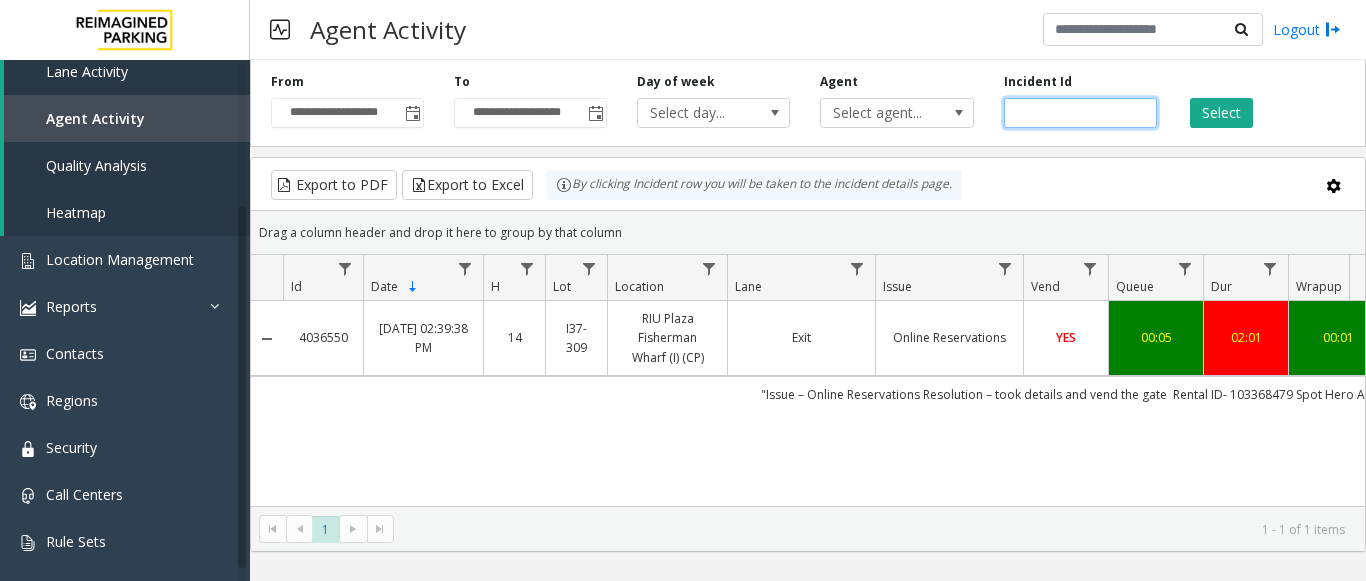 drag, startPoint x: 1085, startPoint y: 111, endPoint x: 930, endPoint y: 129, distance: 156.04166 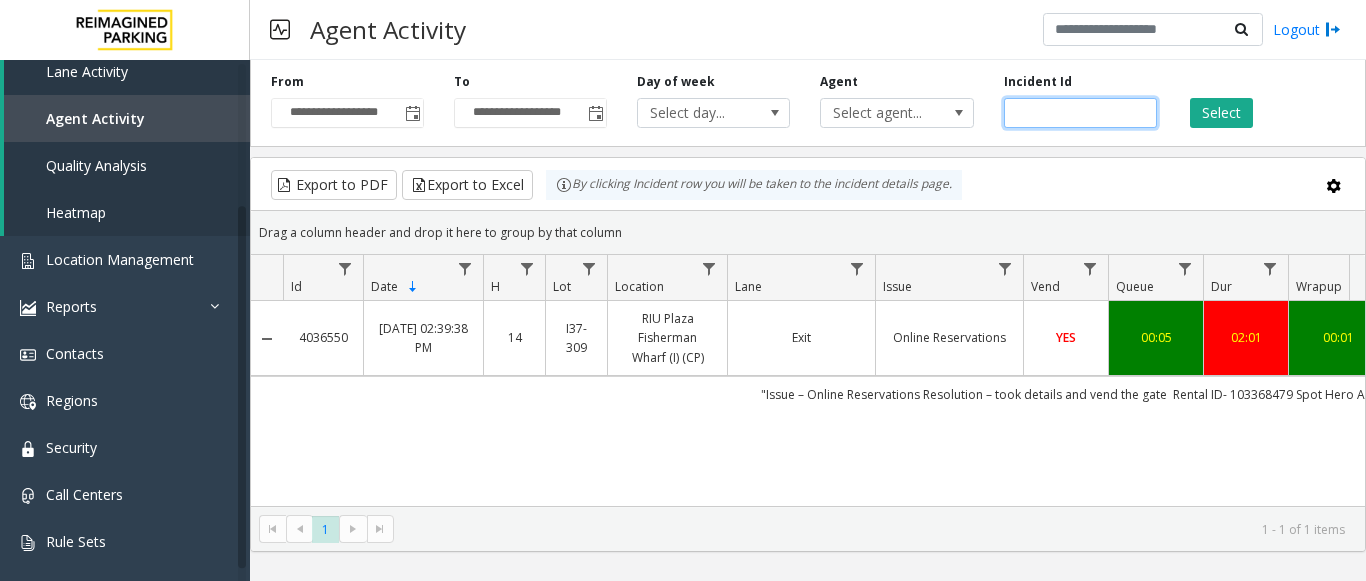 type 